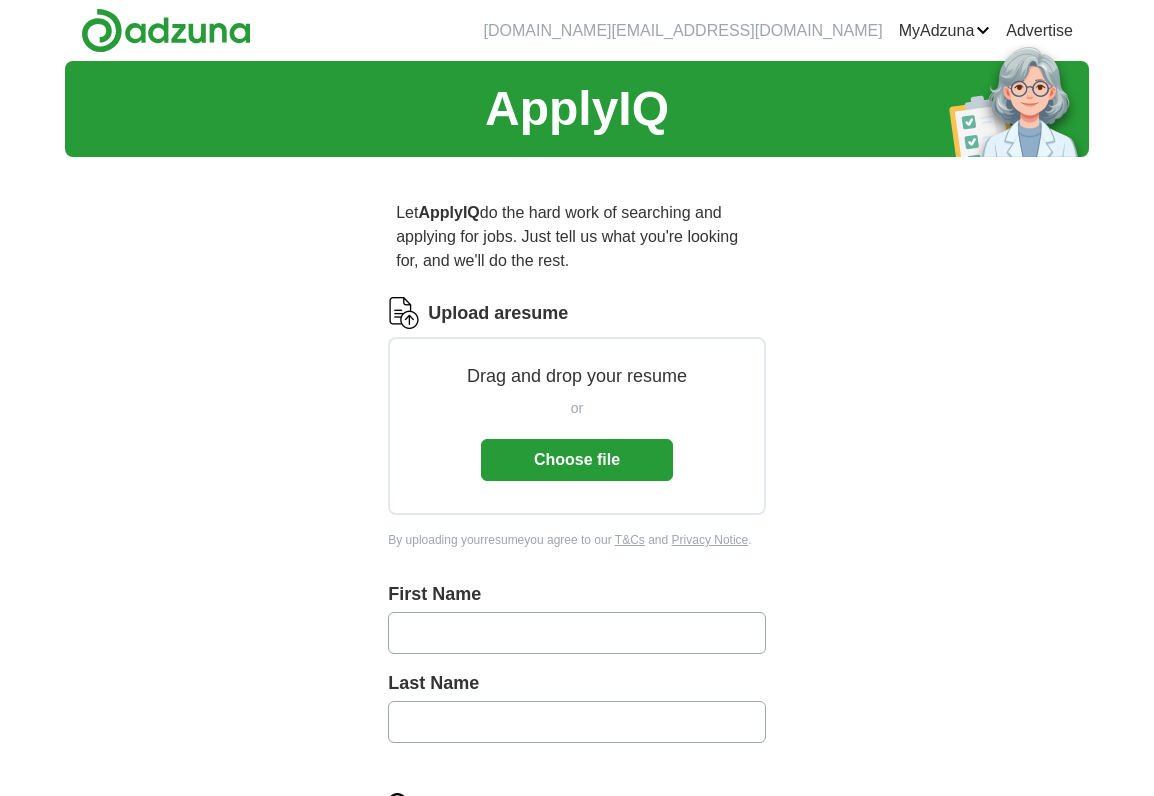 scroll, scrollTop: 0, scrollLeft: 0, axis: both 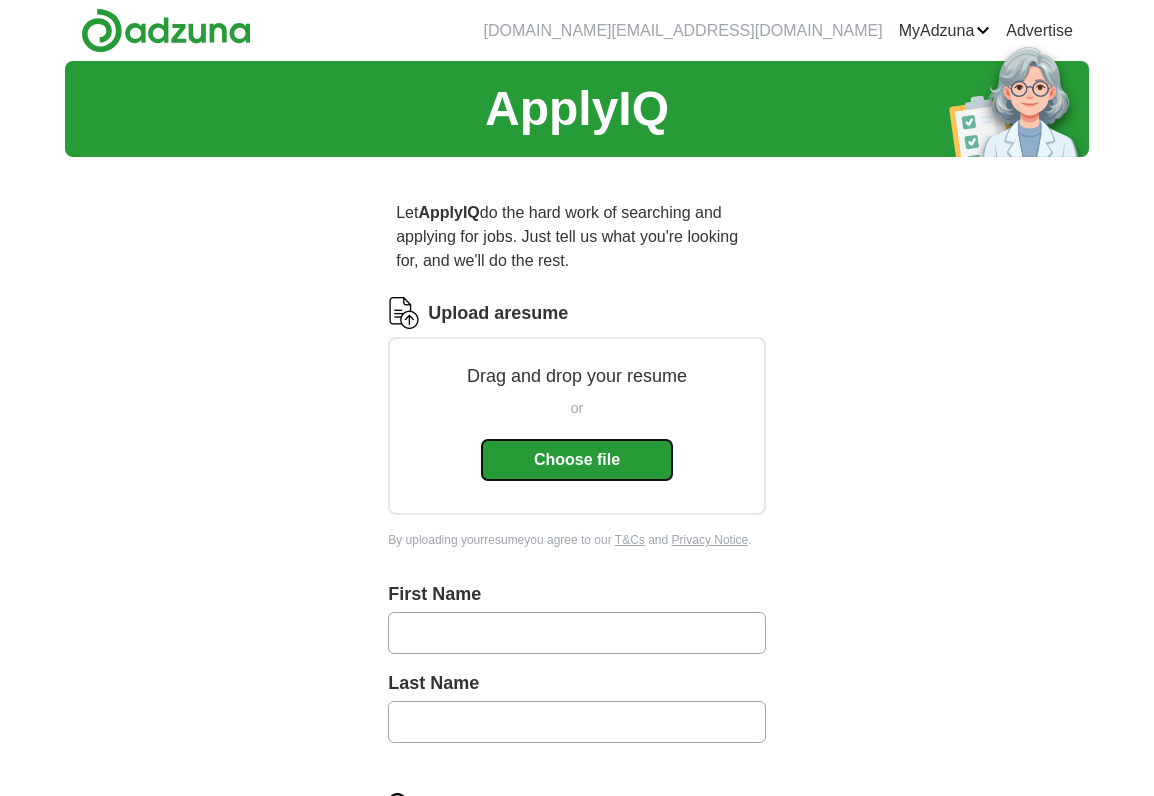 click on "Choose file" at bounding box center (577, 460) 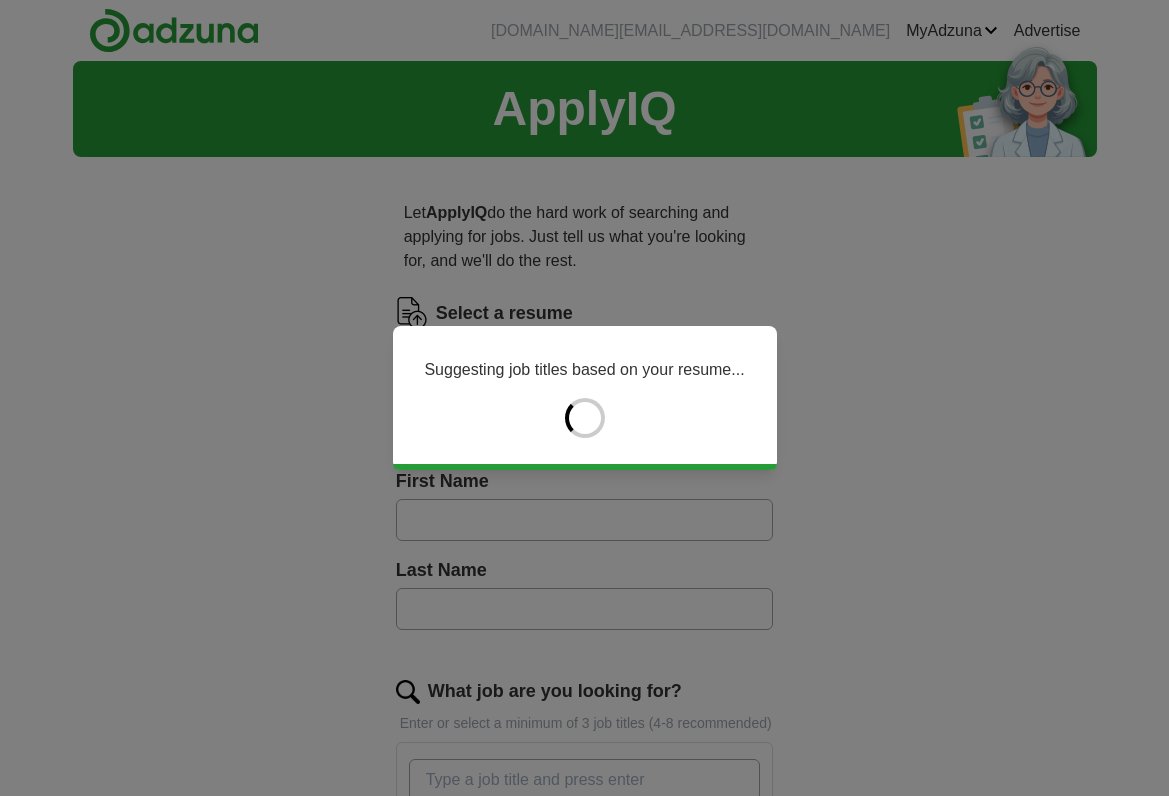 type on "*****" 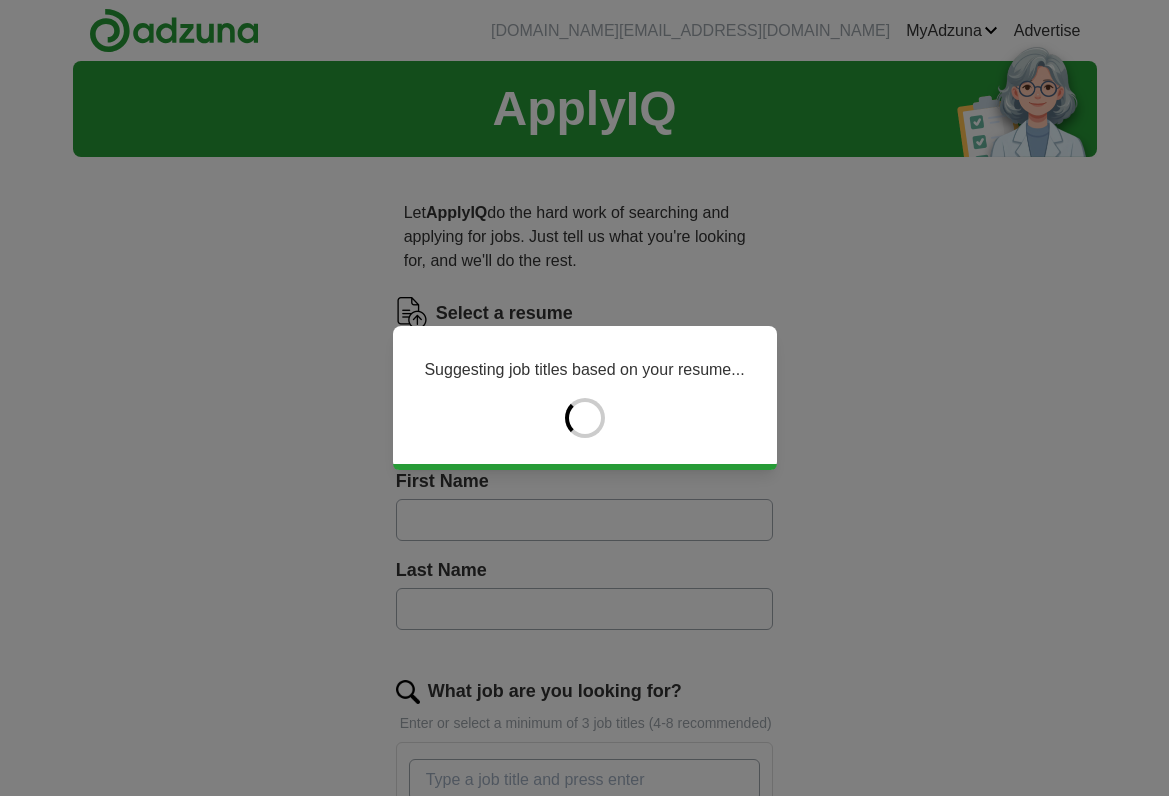 type on "****" 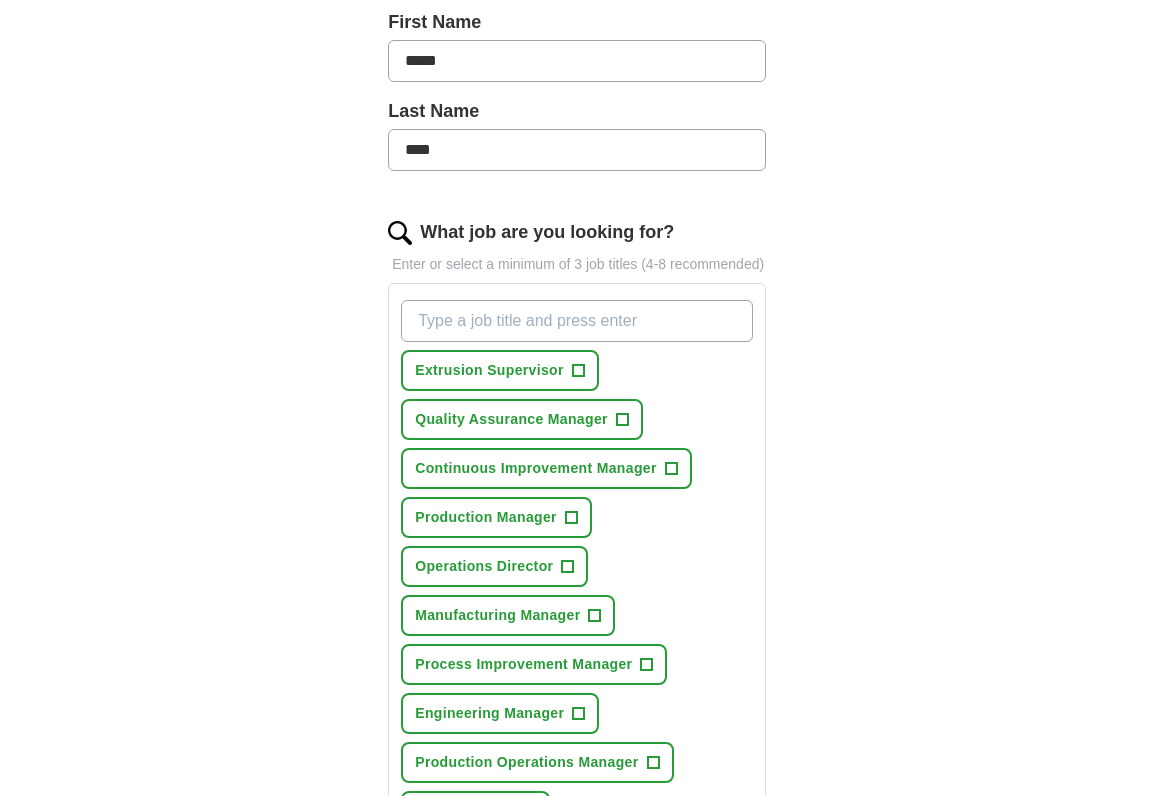 scroll, scrollTop: 479, scrollLeft: 0, axis: vertical 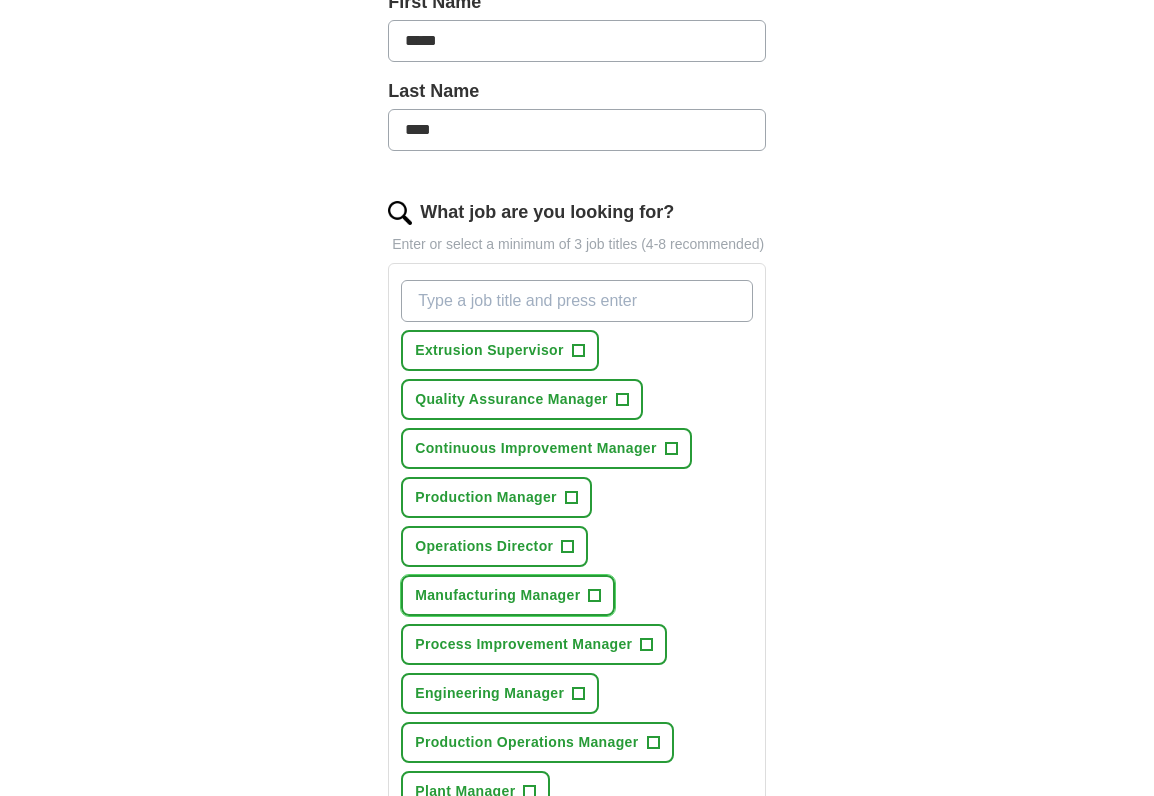 click on "Manufacturing Manager" at bounding box center (497, 595) 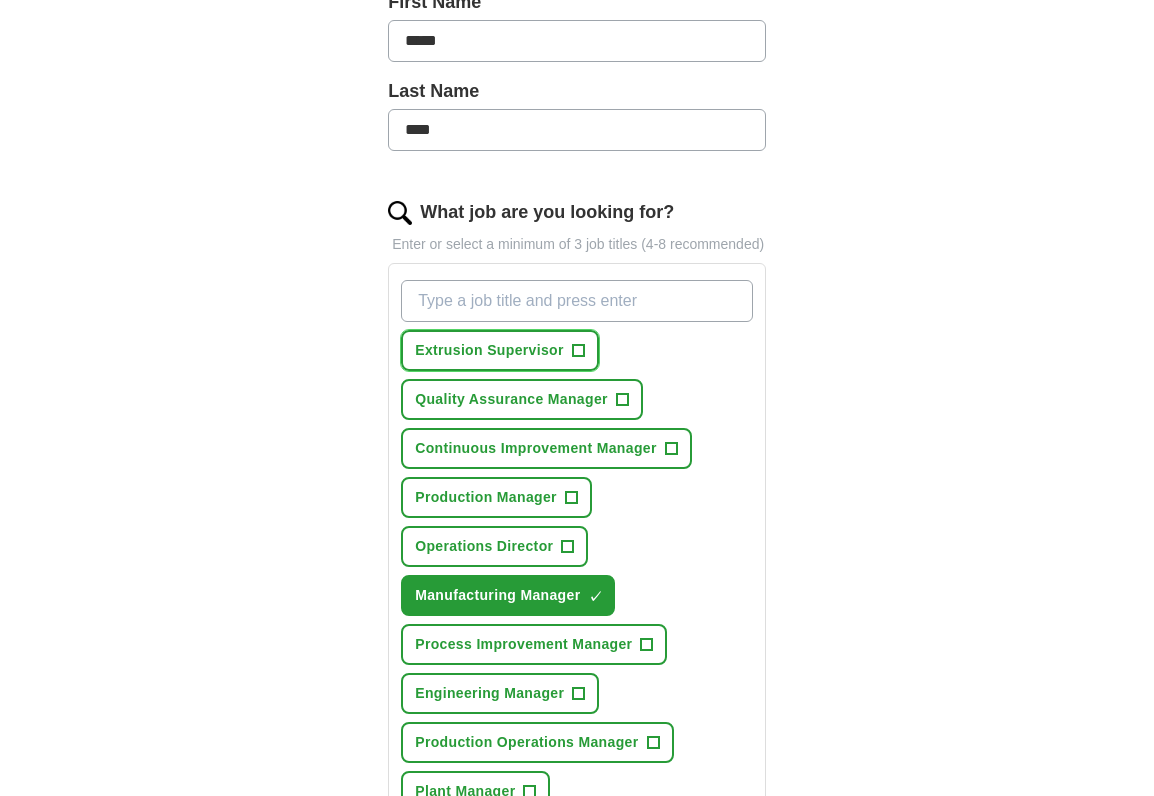 click on "Extrusion Supervisor" at bounding box center [489, 350] 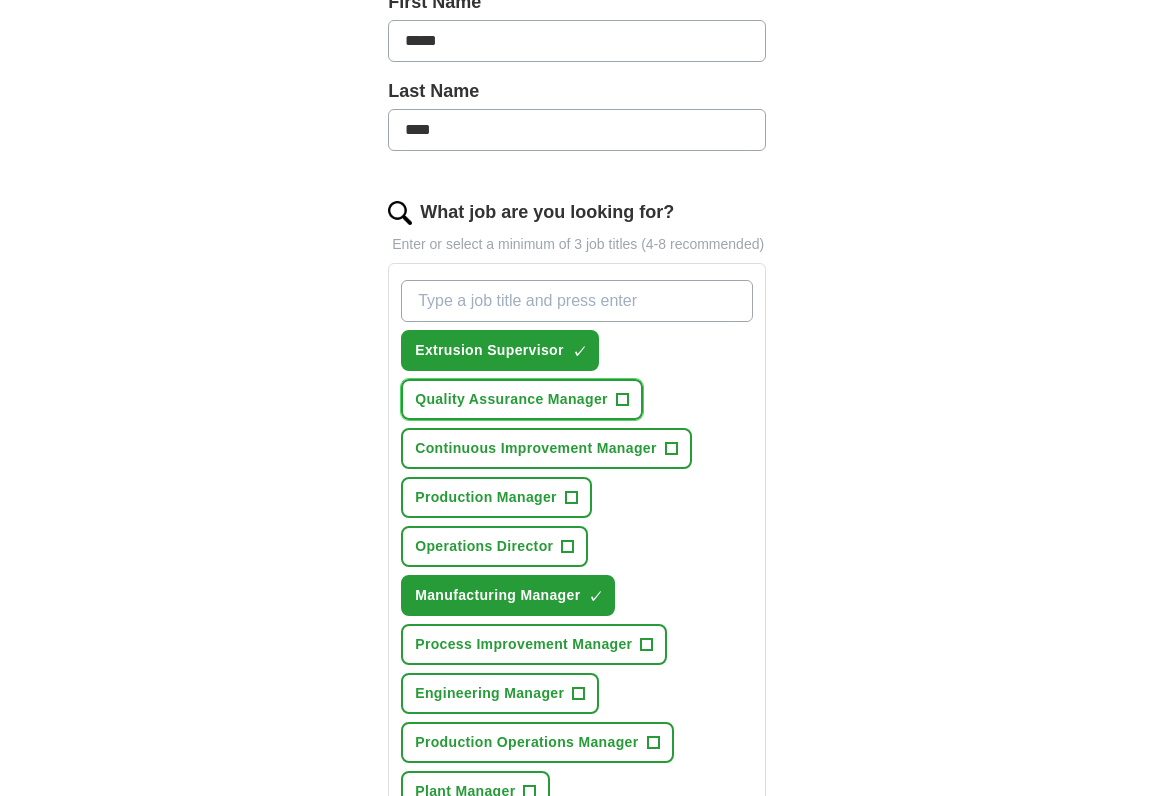 click on "Quality Assurance Manager" at bounding box center (511, 399) 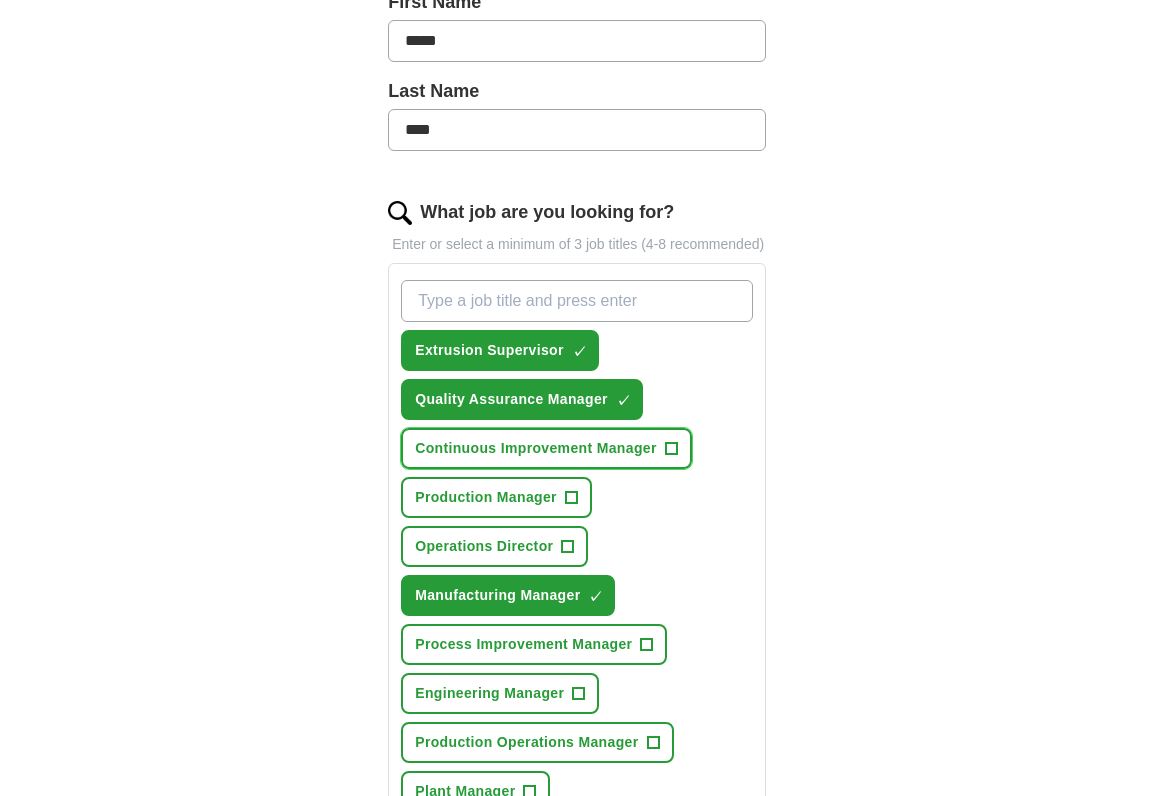 click on "Continuous Improvement Manager" at bounding box center (536, 448) 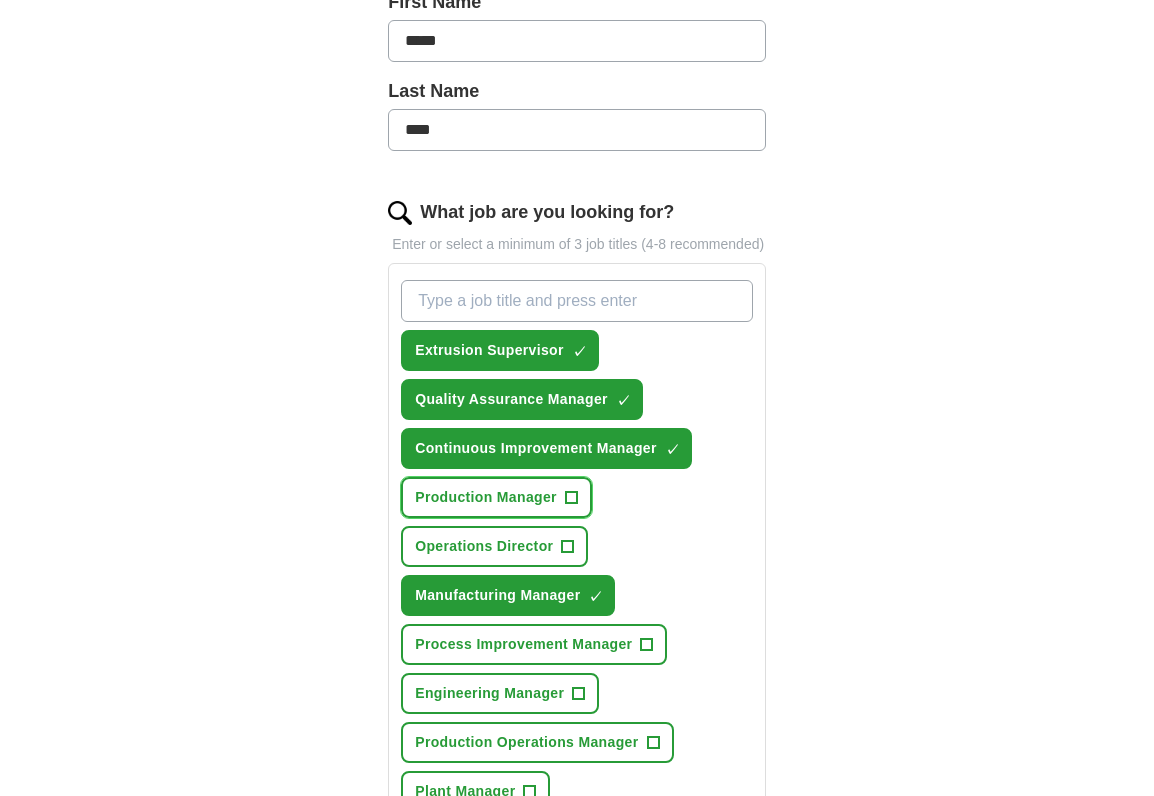 click on "Production Manager" at bounding box center (486, 497) 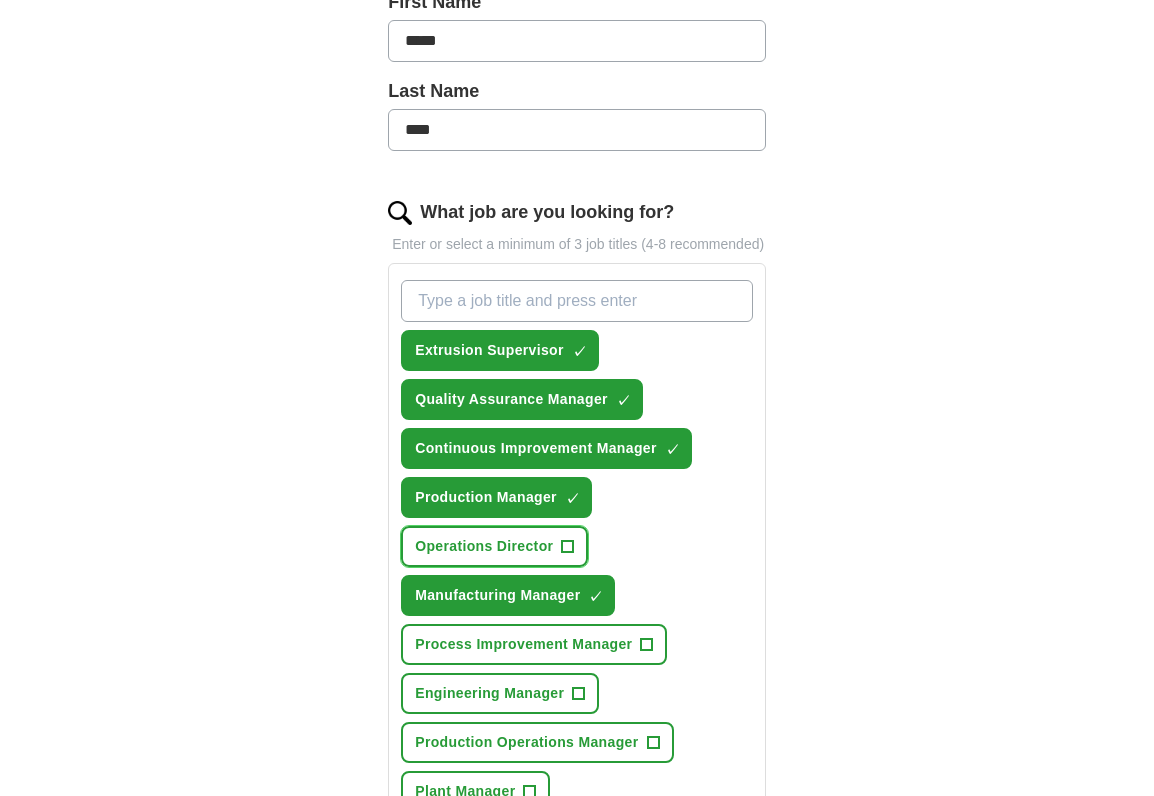 click on "Operations Director" at bounding box center (484, 546) 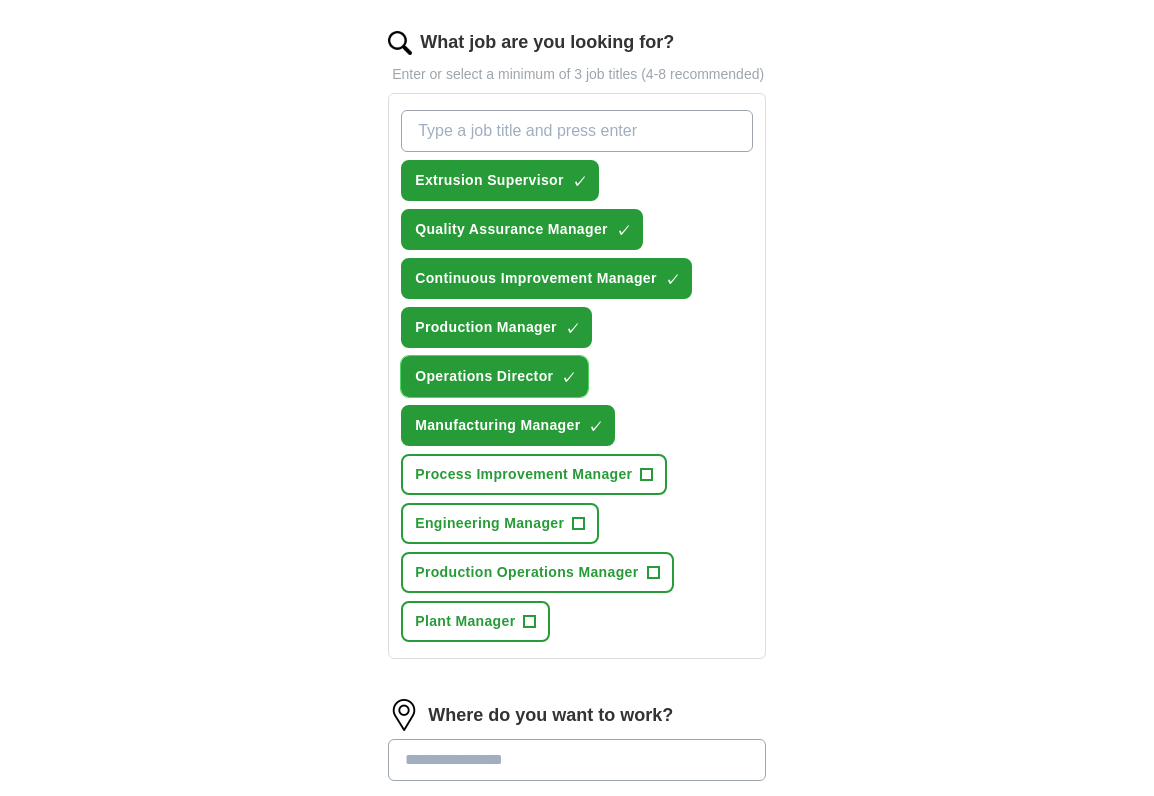 scroll, scrollTop: 650, scrollLeft: 0, axis: vertical 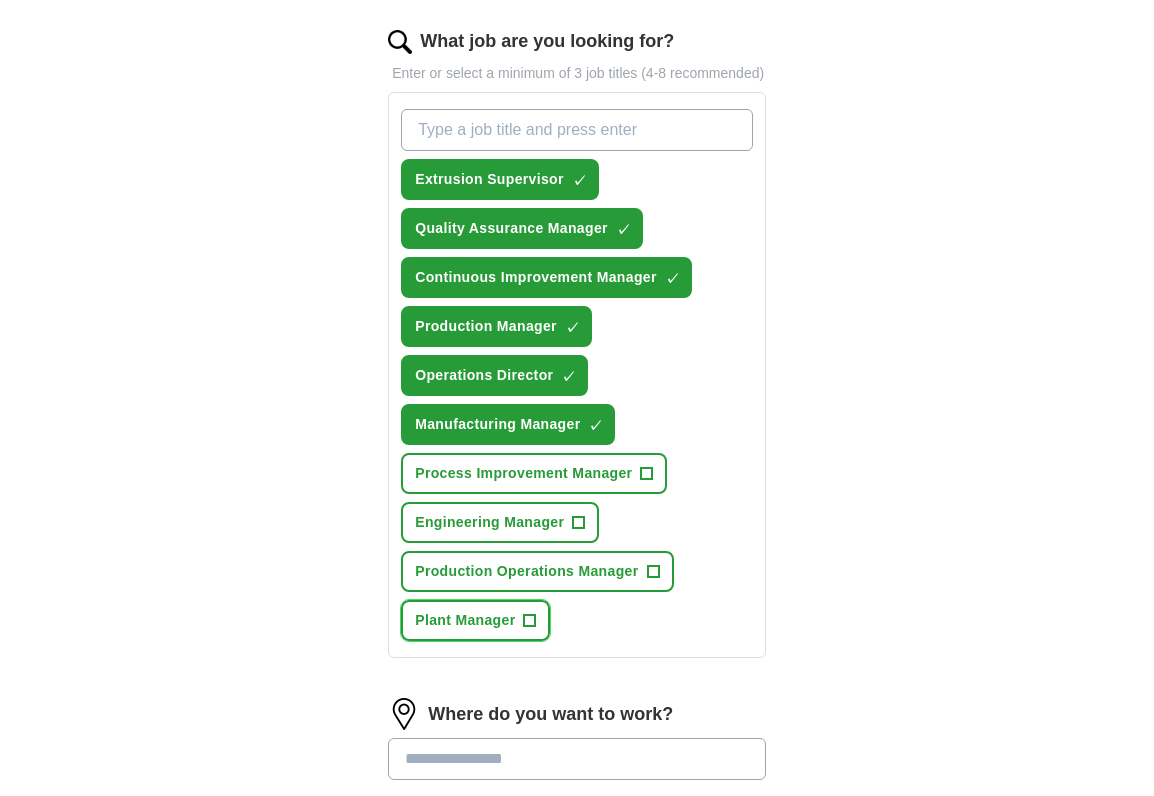 click on "Plant Manager" at bounding box center (465, 620) 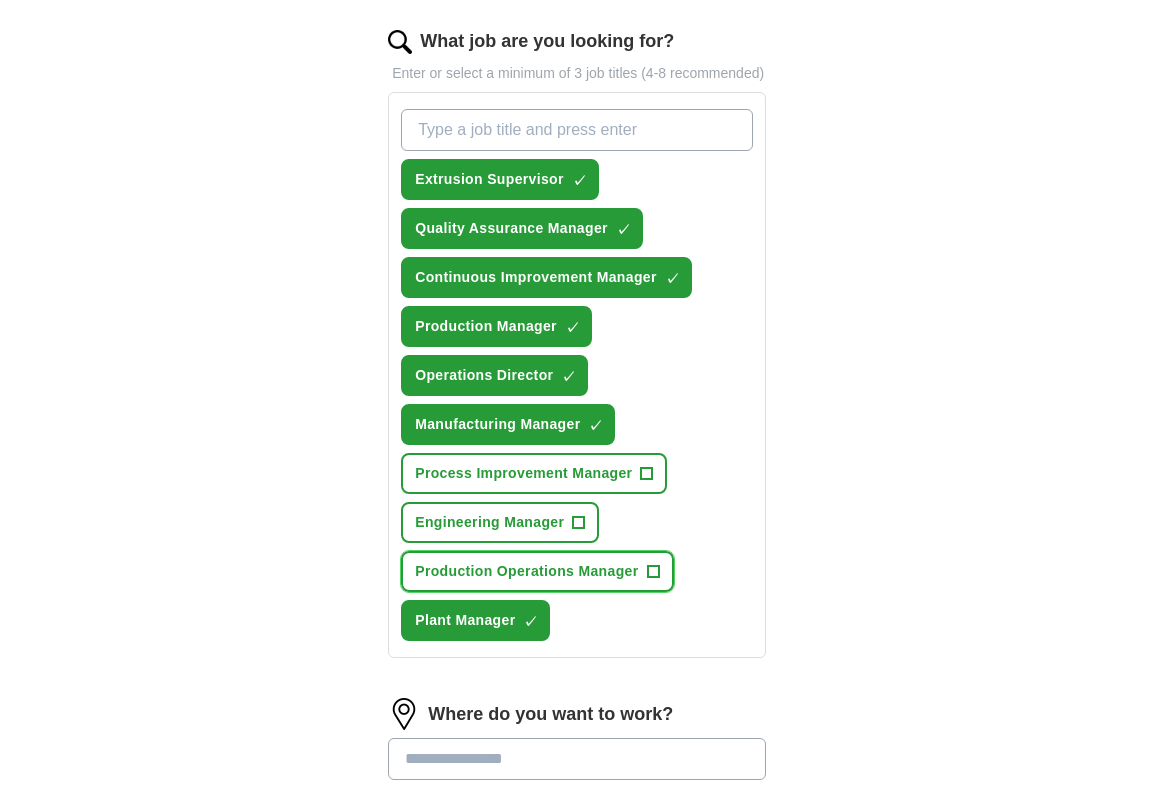 click on "Production Operations Manager" at bounding box center [526, 571] 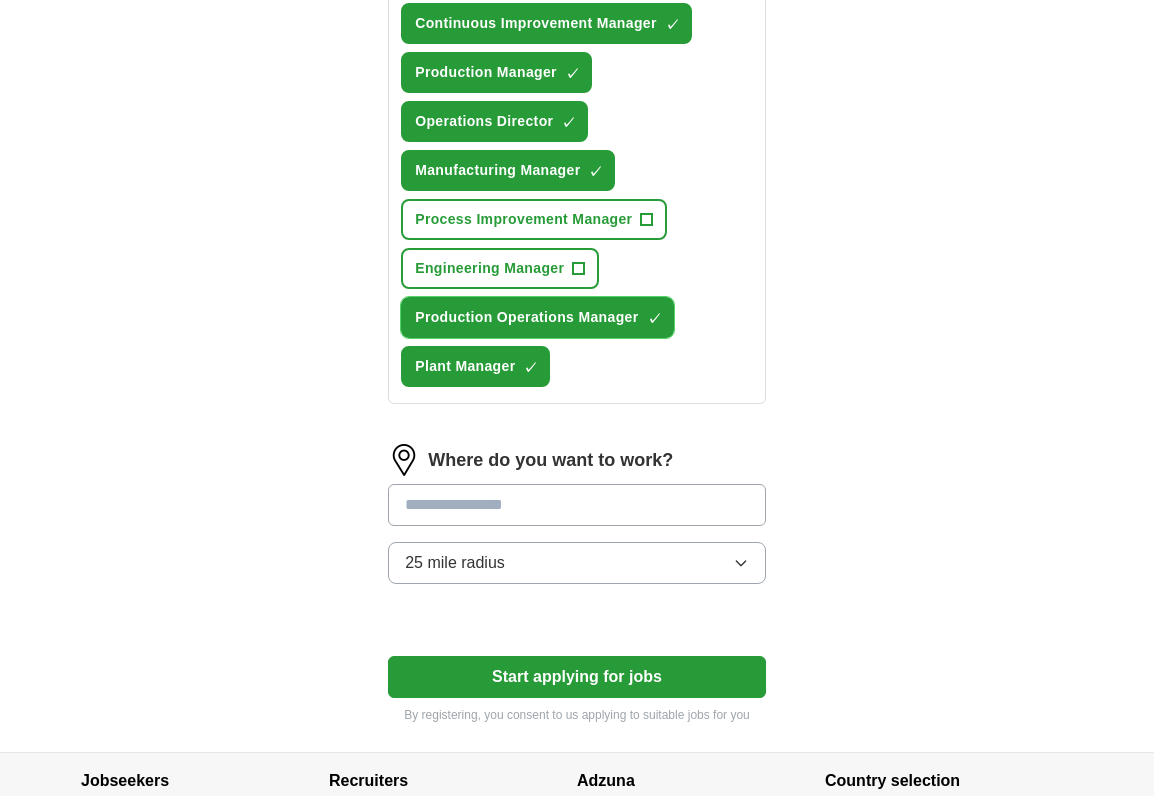scroll, scrollTop: 913, scrollLeft: 0, axis: vertical 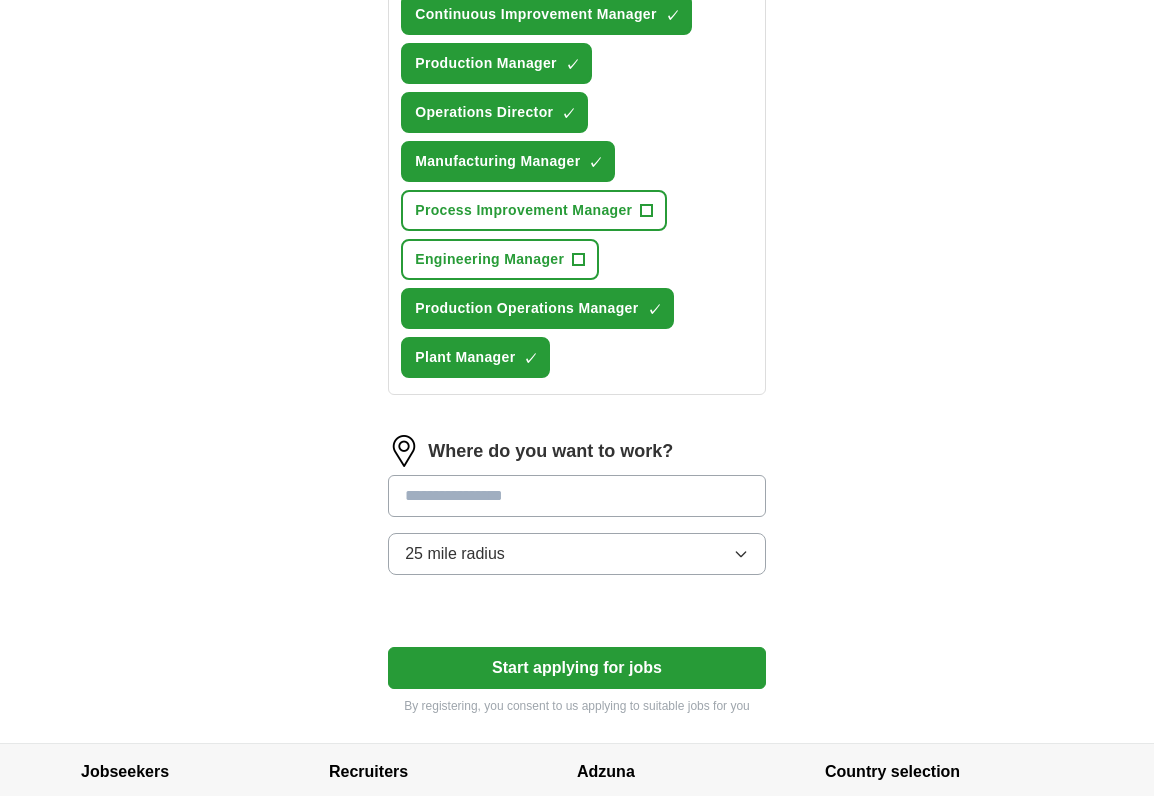 click at bounding box center [577, 496] 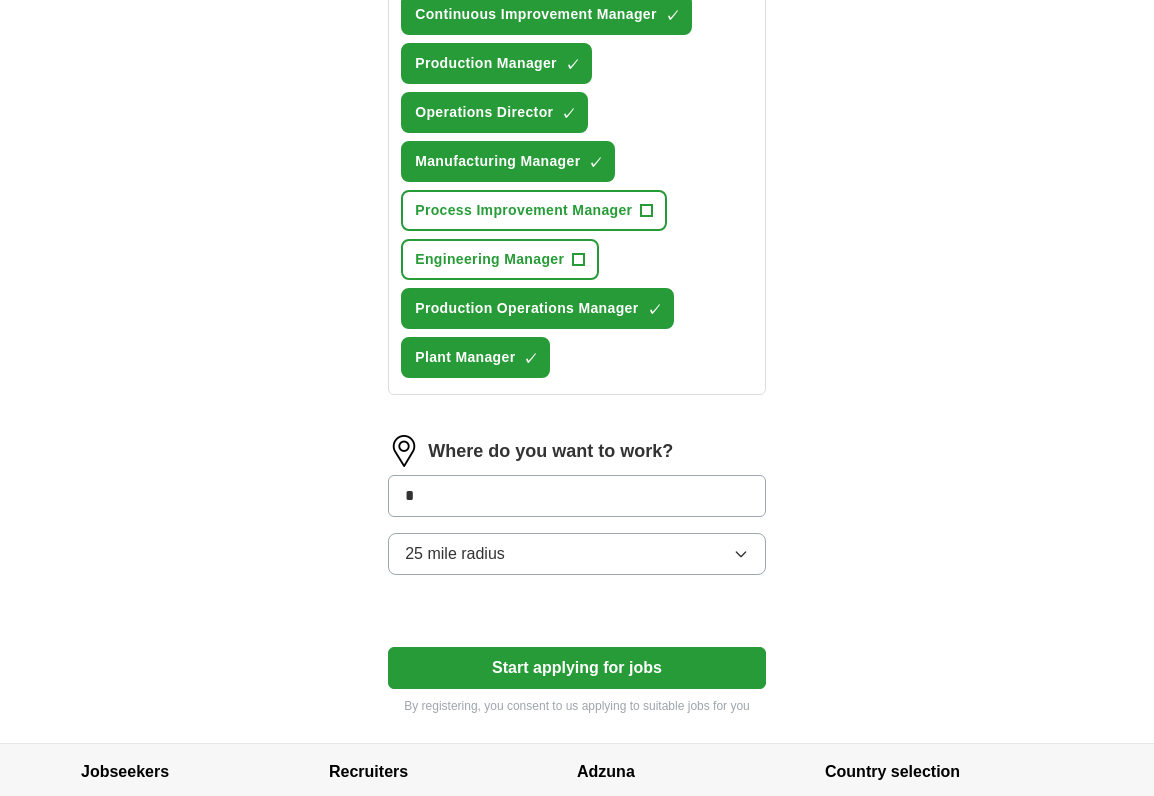 type on "*" 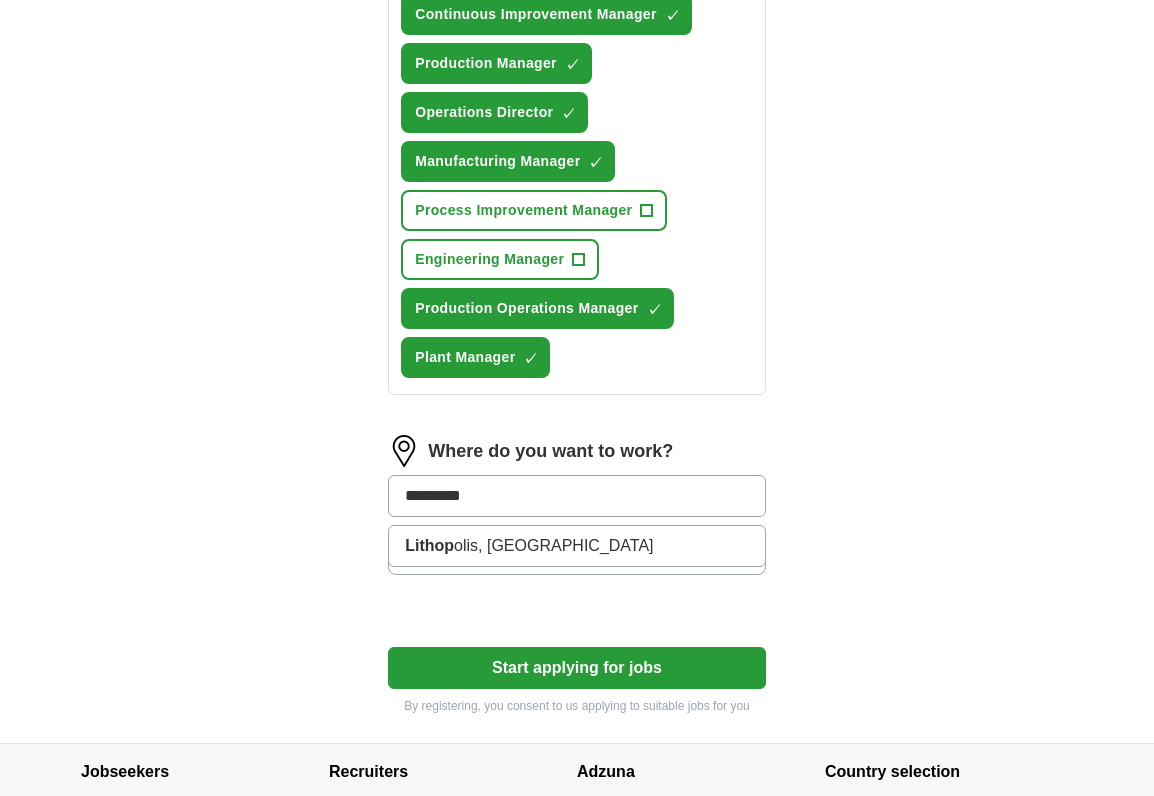 type on "**********" 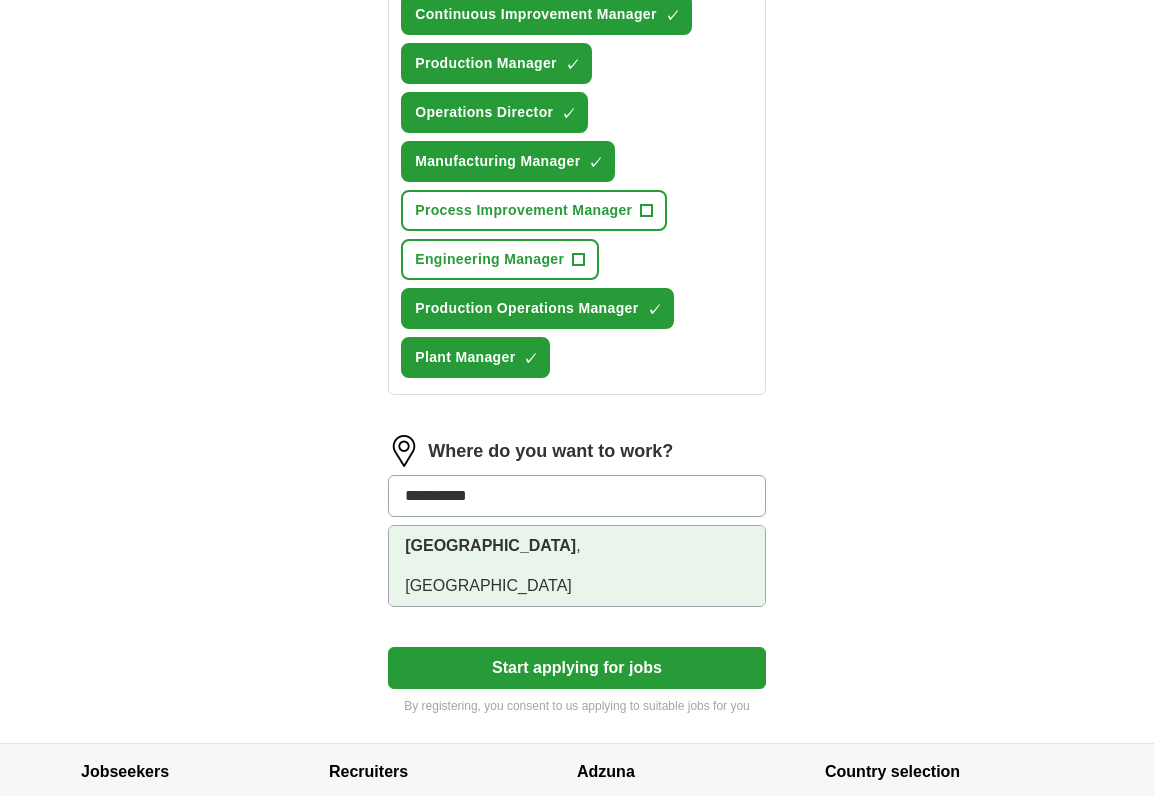 click on "[GEOGRAPHIC_DATA] , [GEOGRAPHIC_DATA]" at bounding box center [577, 566] 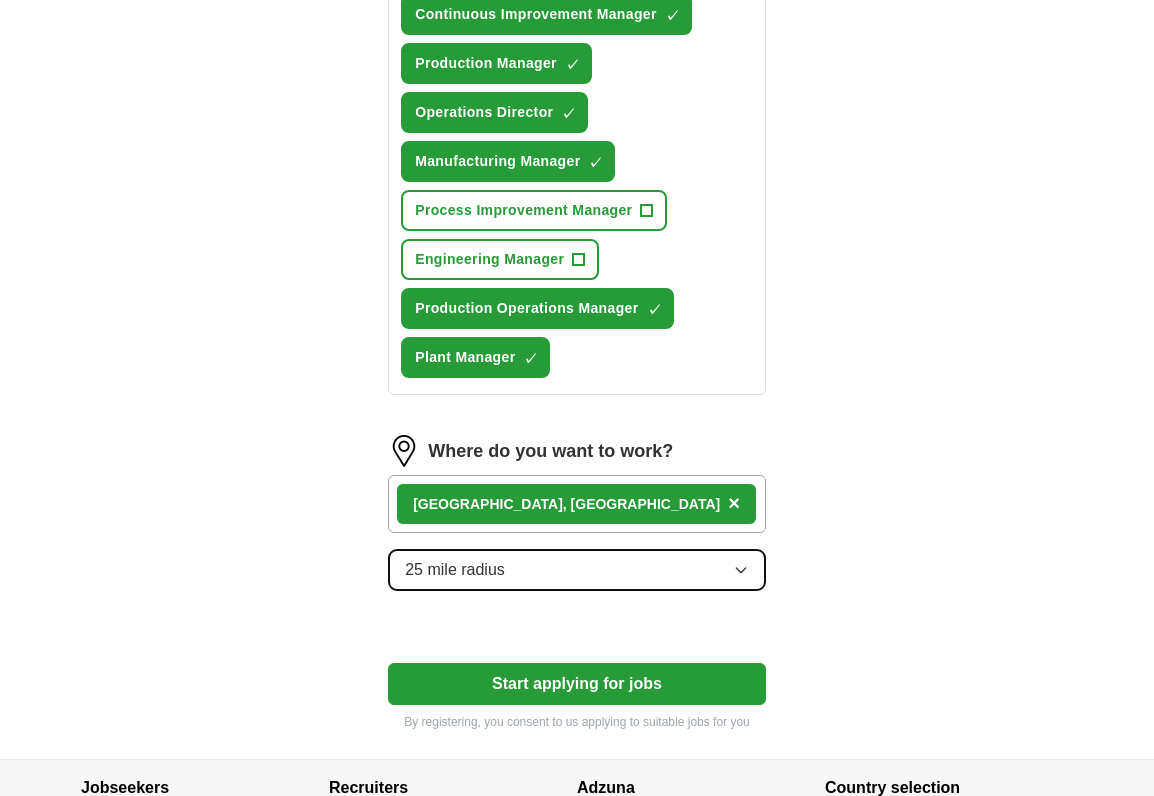 click 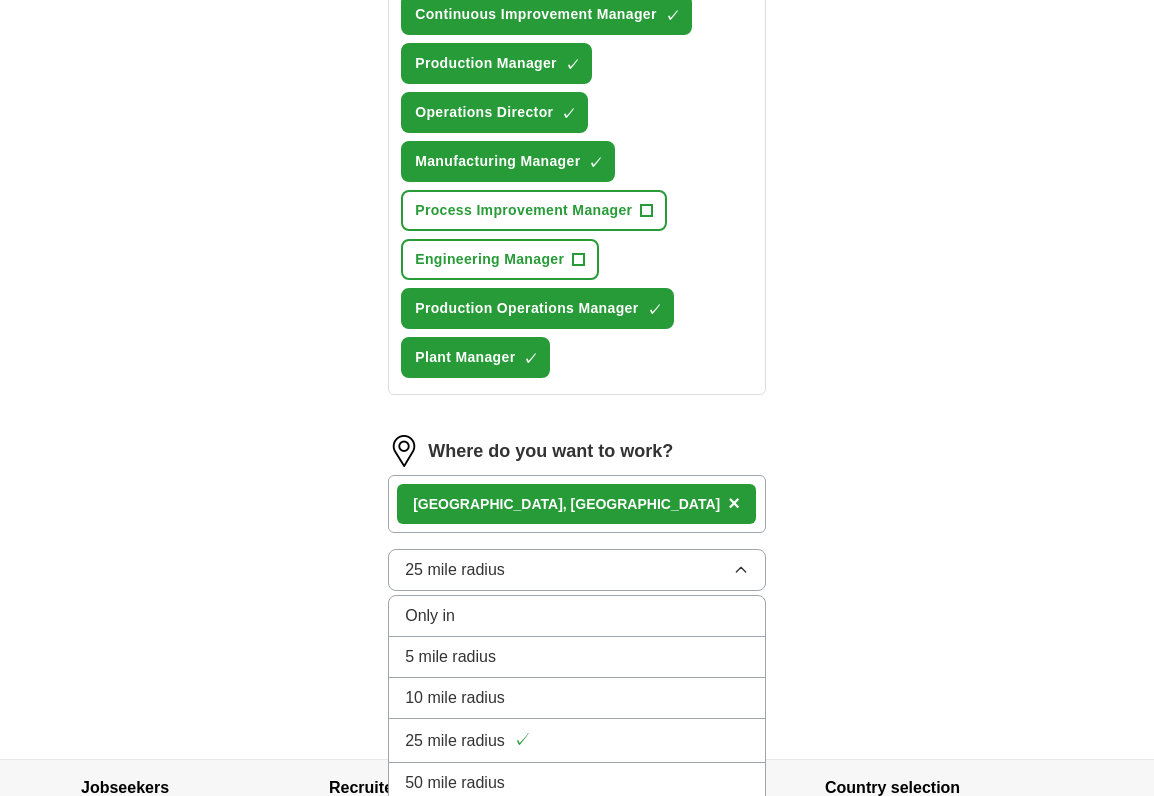 click on "50 mile radius" at bounding box center (455, 783) 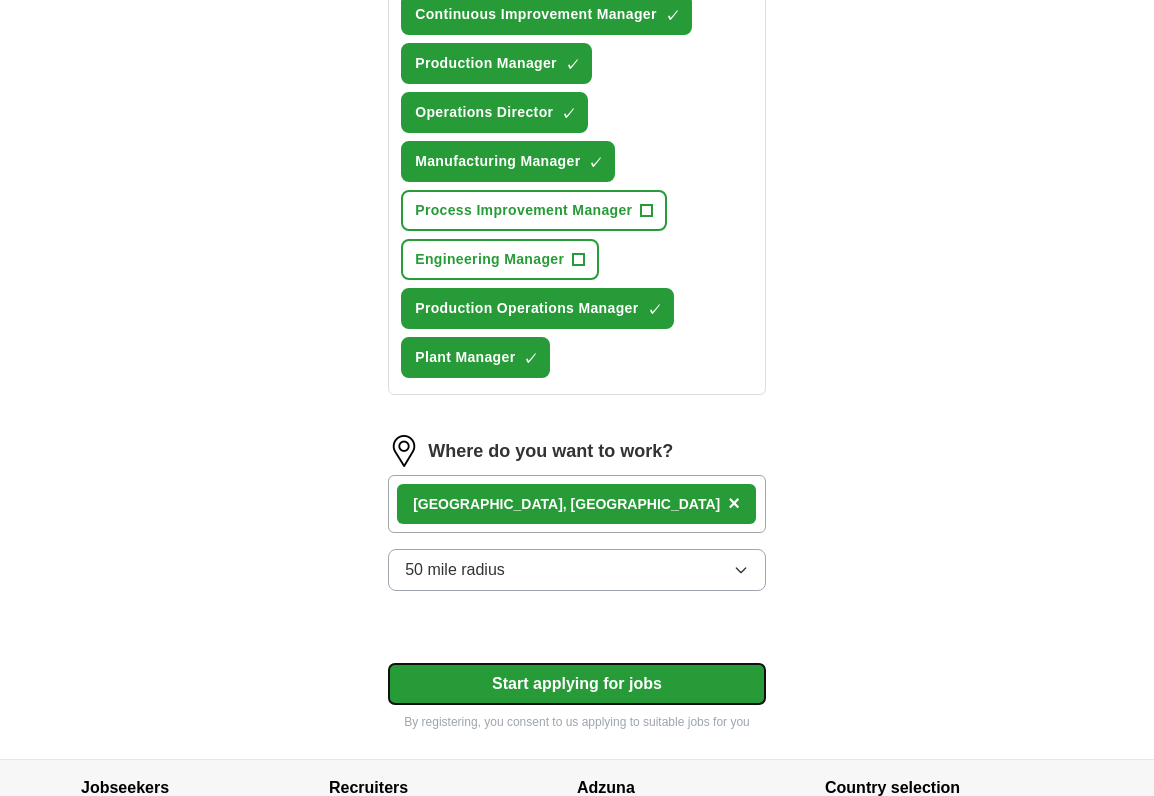 click on "Start applying for jobs" at bounding box center [577, 684] 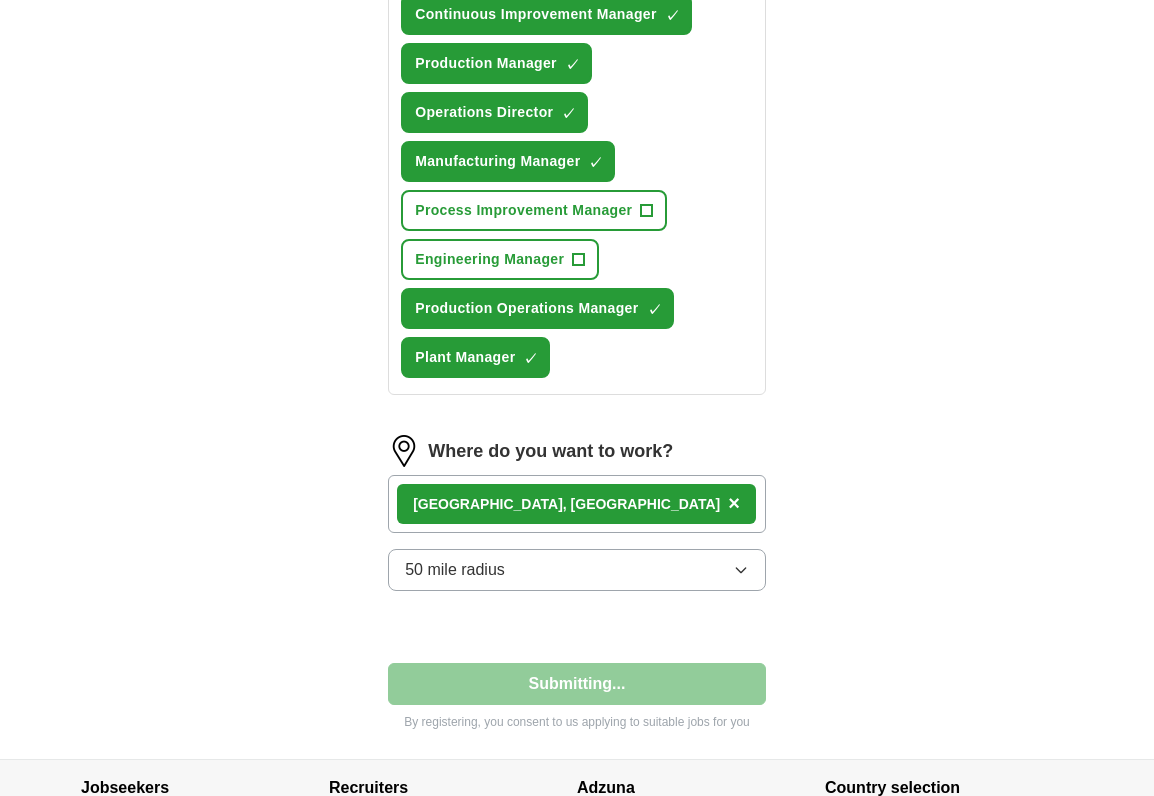 select on "**" 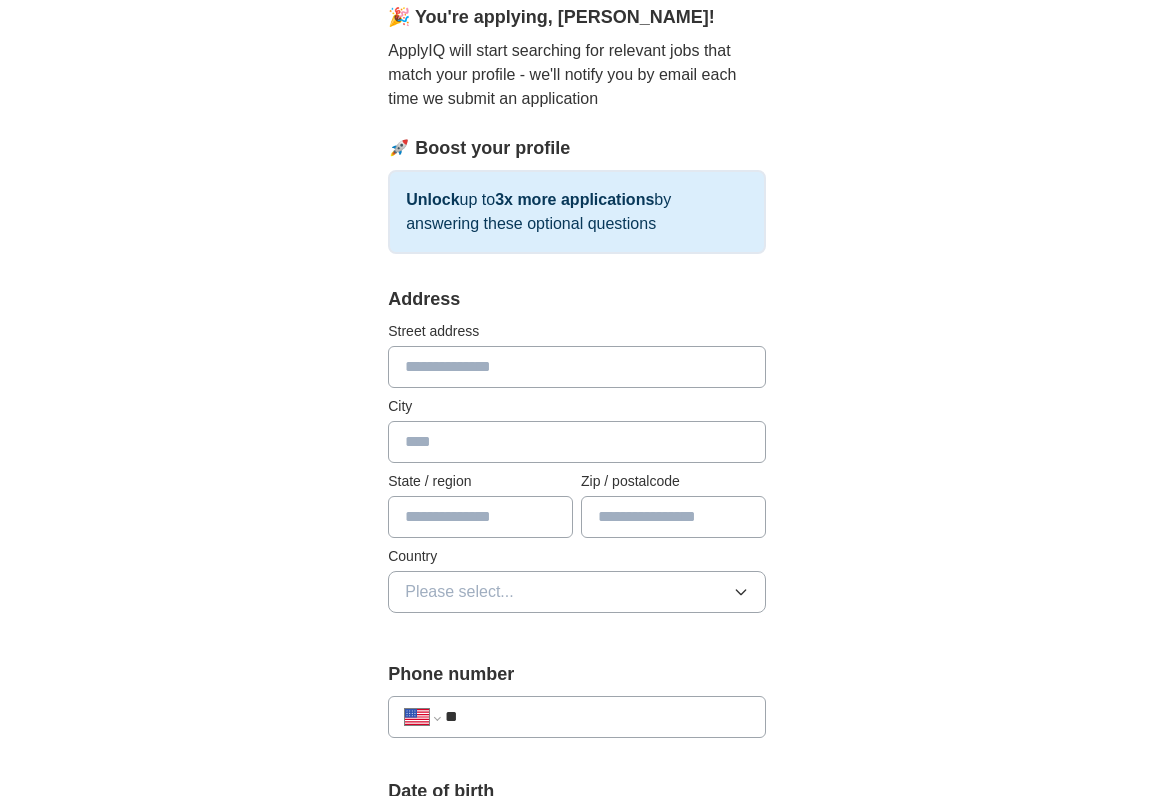 scroll, scrollTop: 187, scrollLeft: 0, axis: vertical 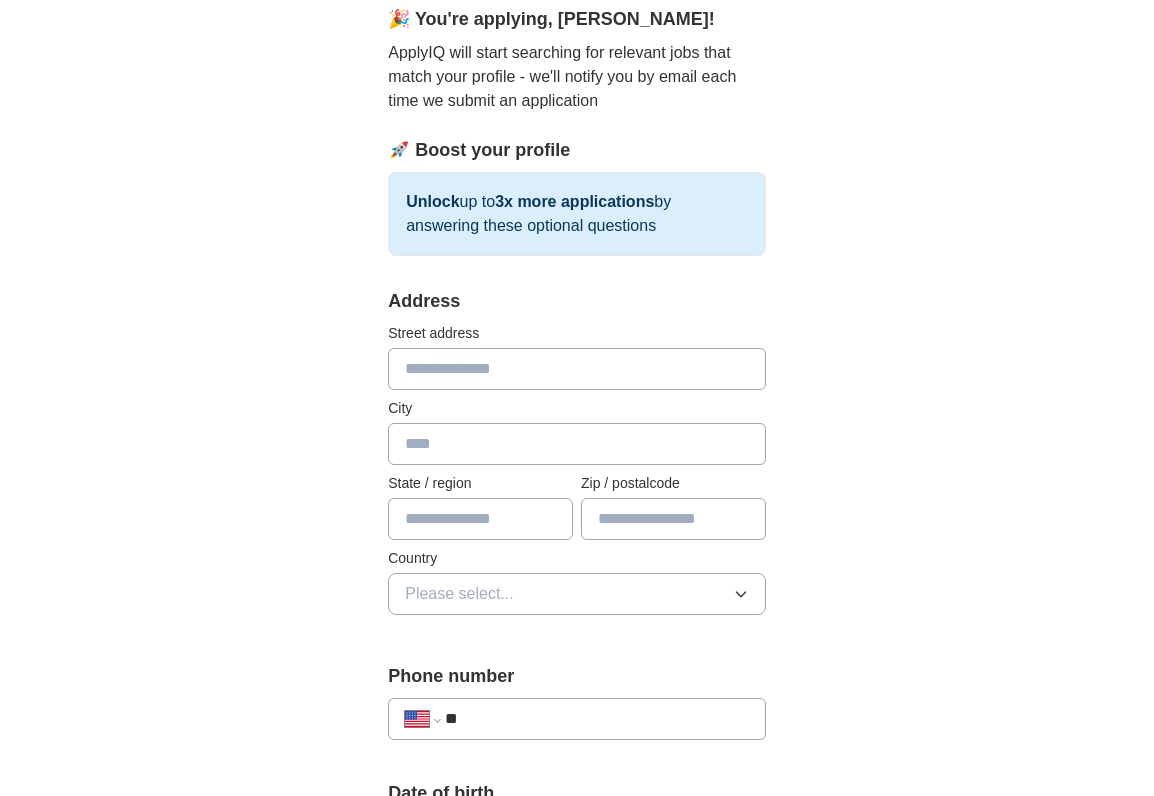 click at bounding box center (577, 369) 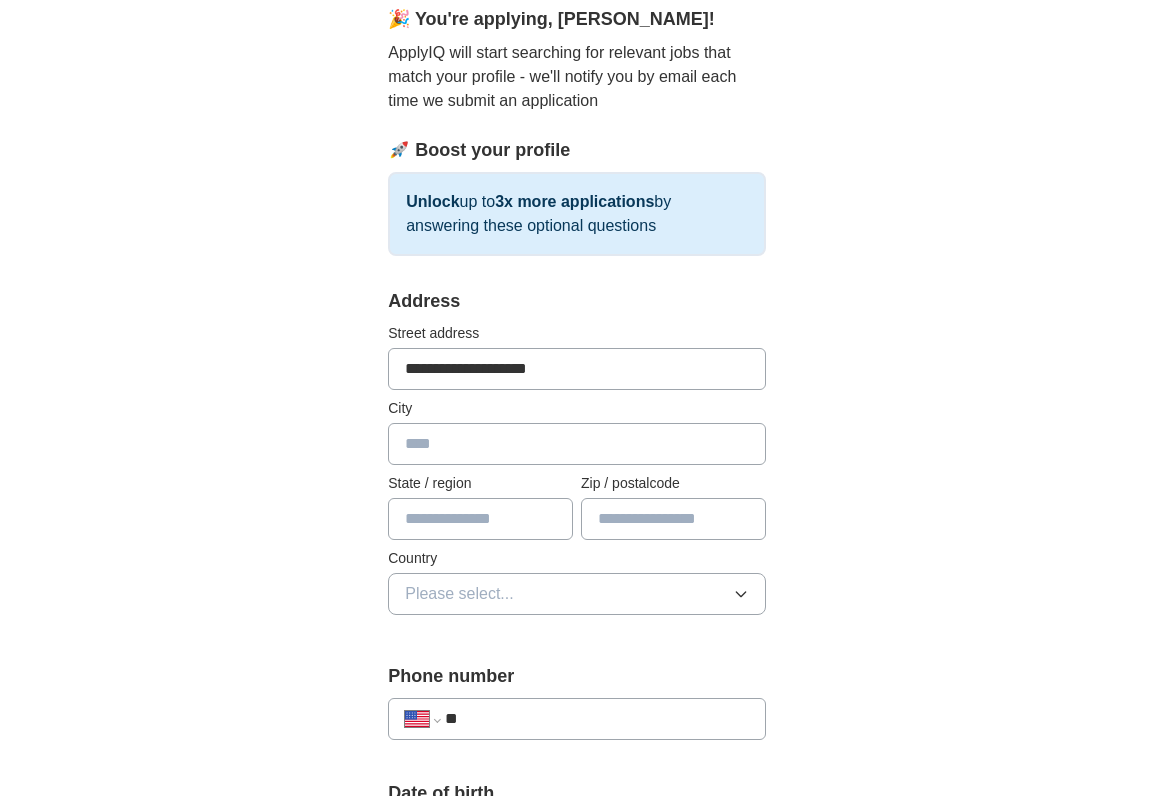 type on "**********" 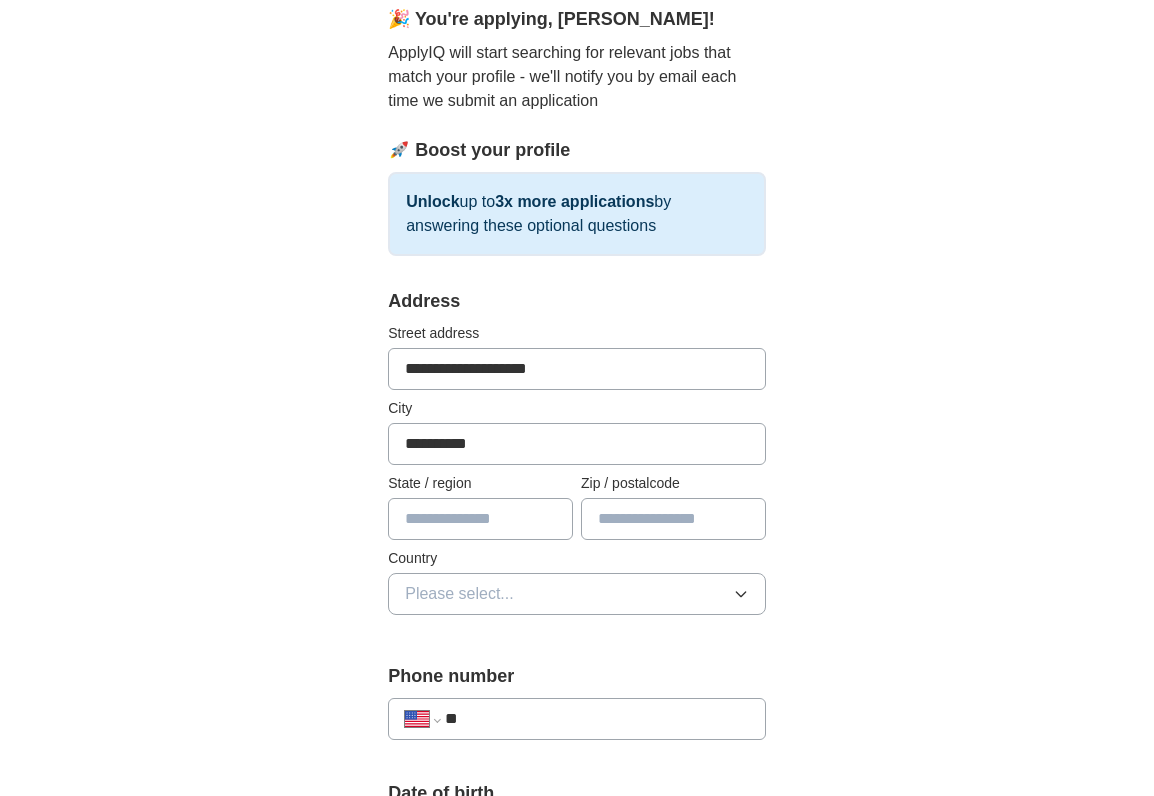 type on "**" 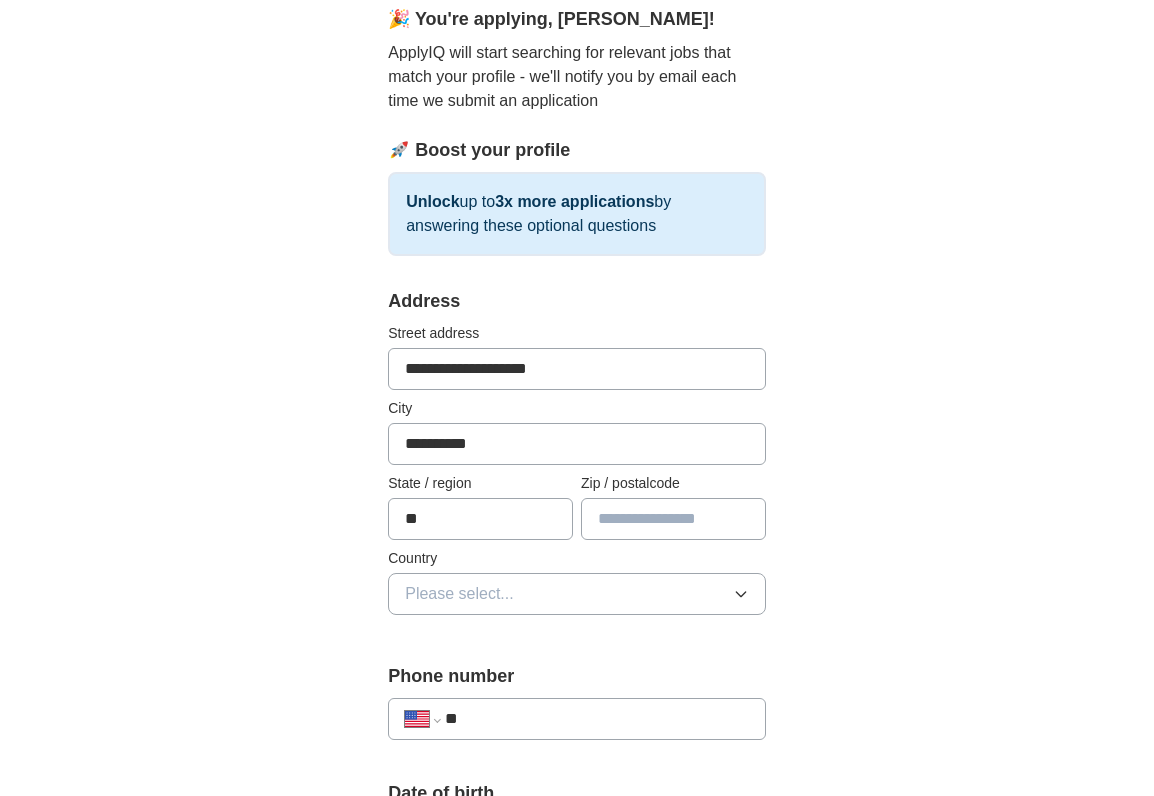 type on "*****" 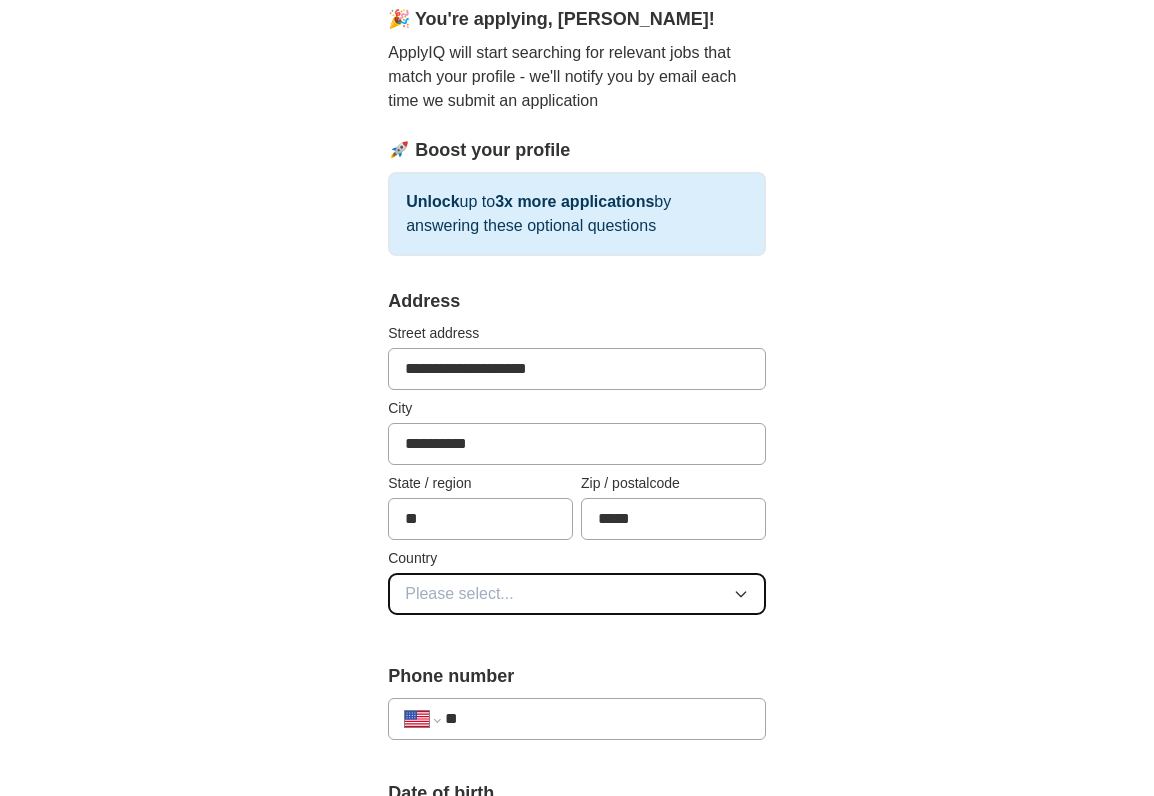 click 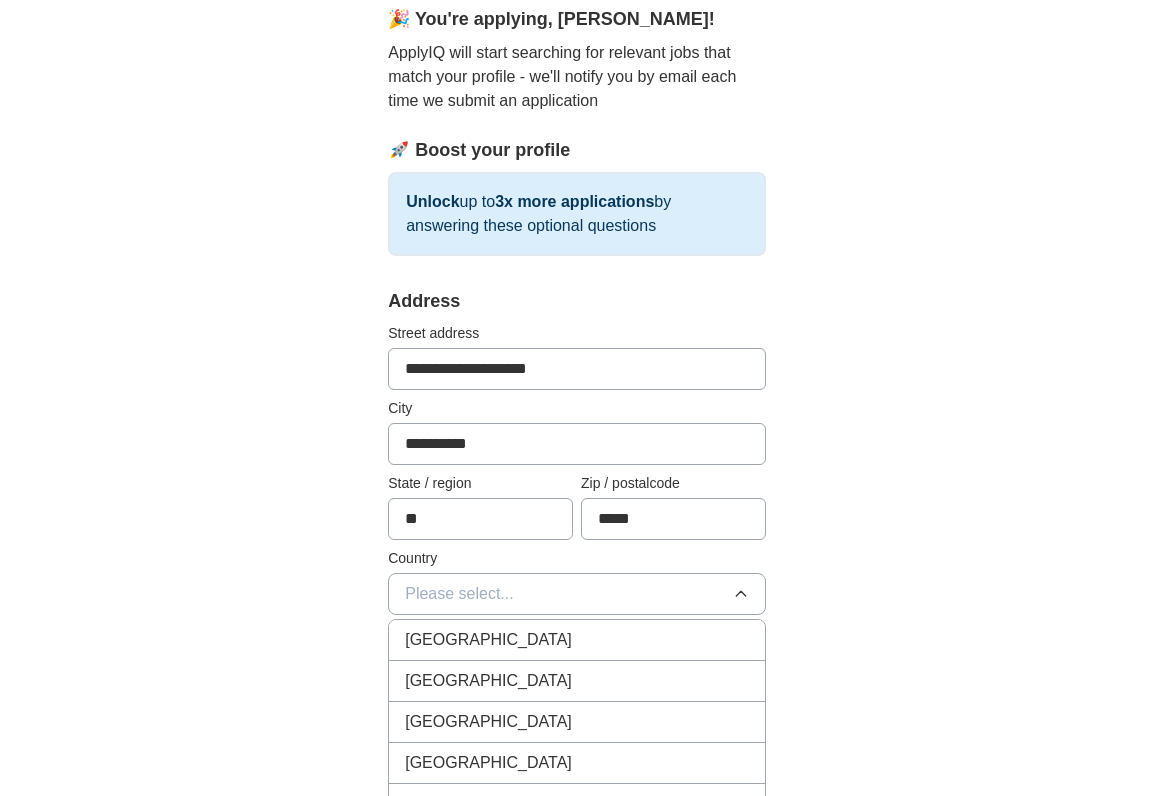 click on "[GEOGRAPHIC_DATA]" at bounding box center [577, 681] 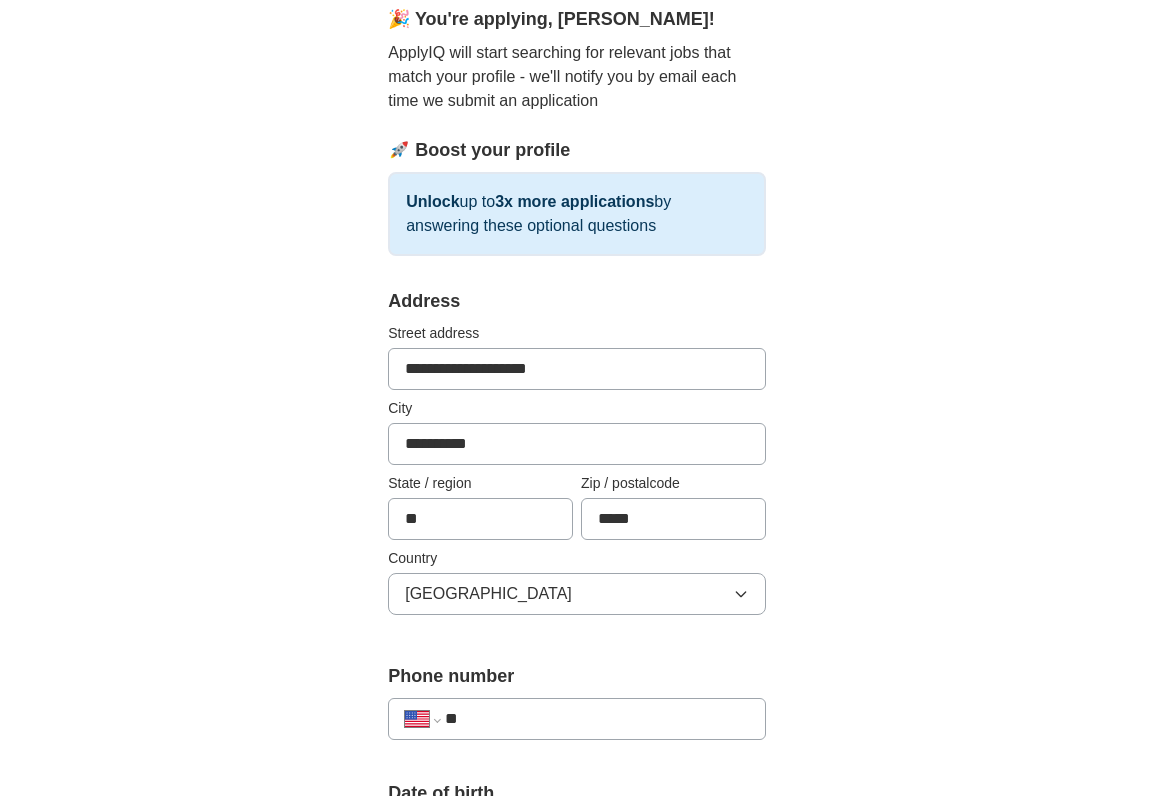 click on "**" at bounding box center (597, 719) 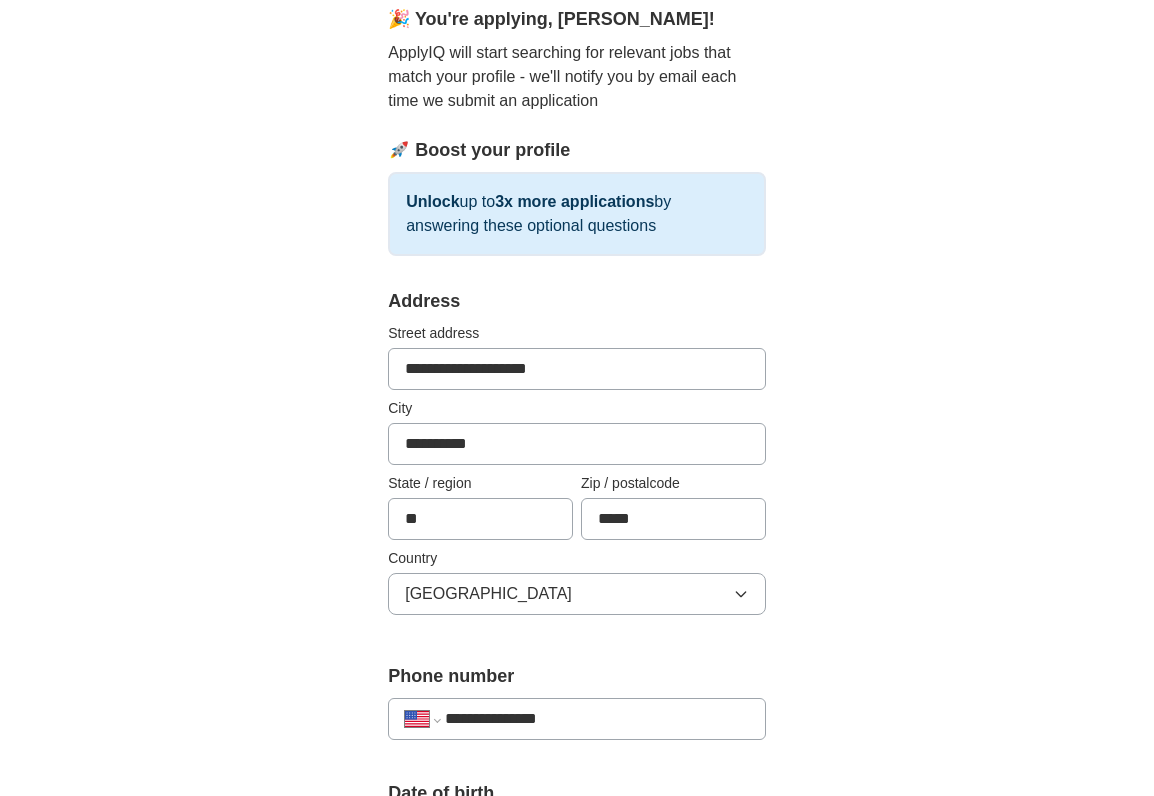 type on "**********" 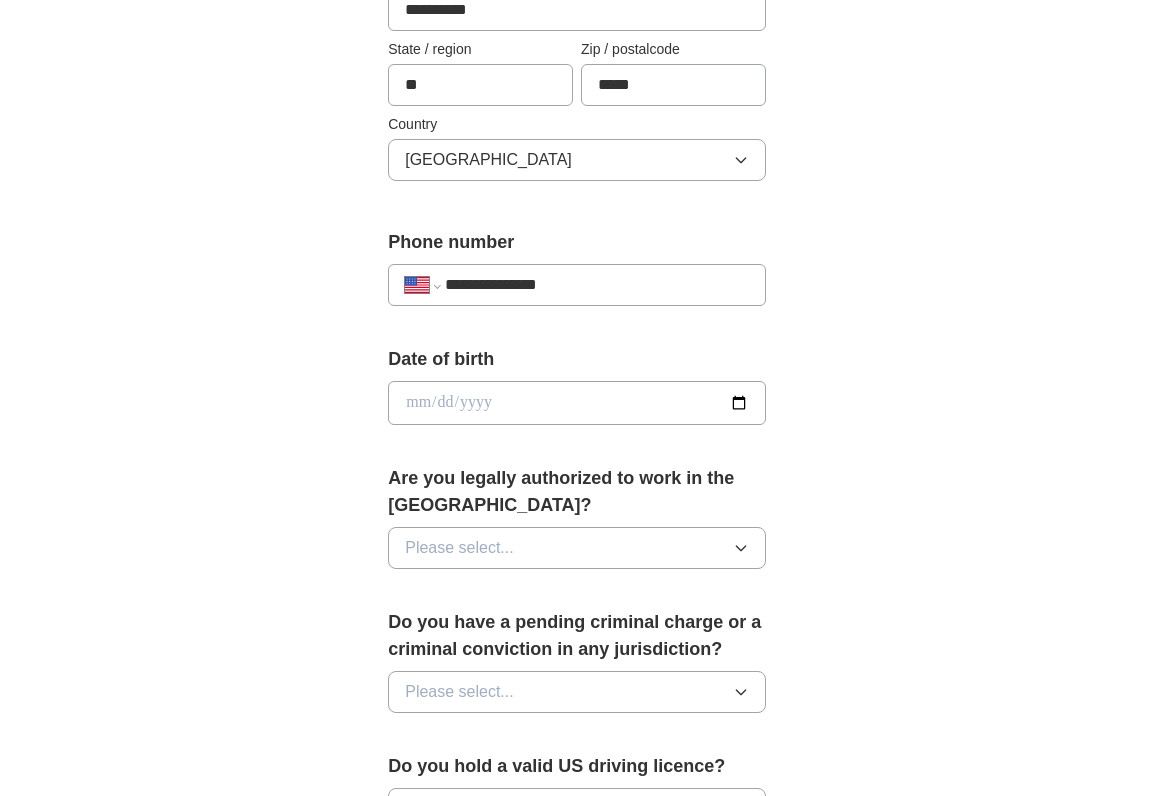 scroll, scrollTop: 630, scrollLeft: 0, axis: vertical 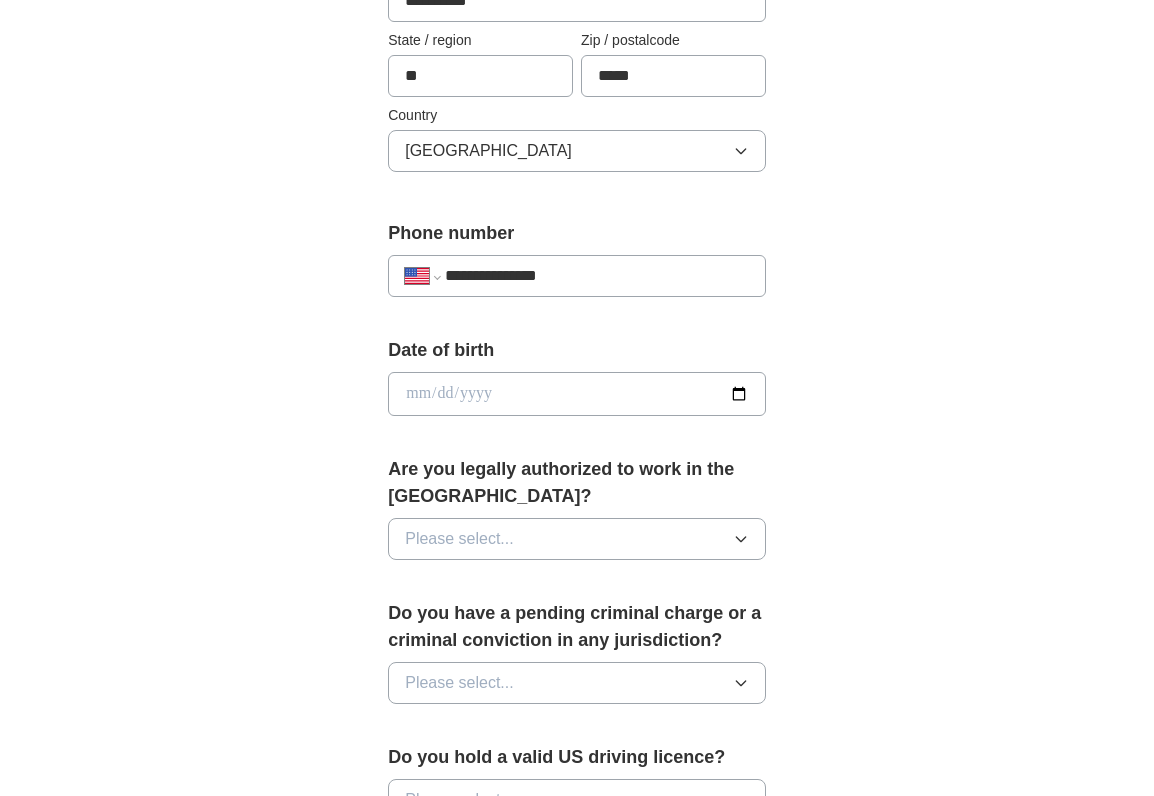 click at bounding box center [577, 394] 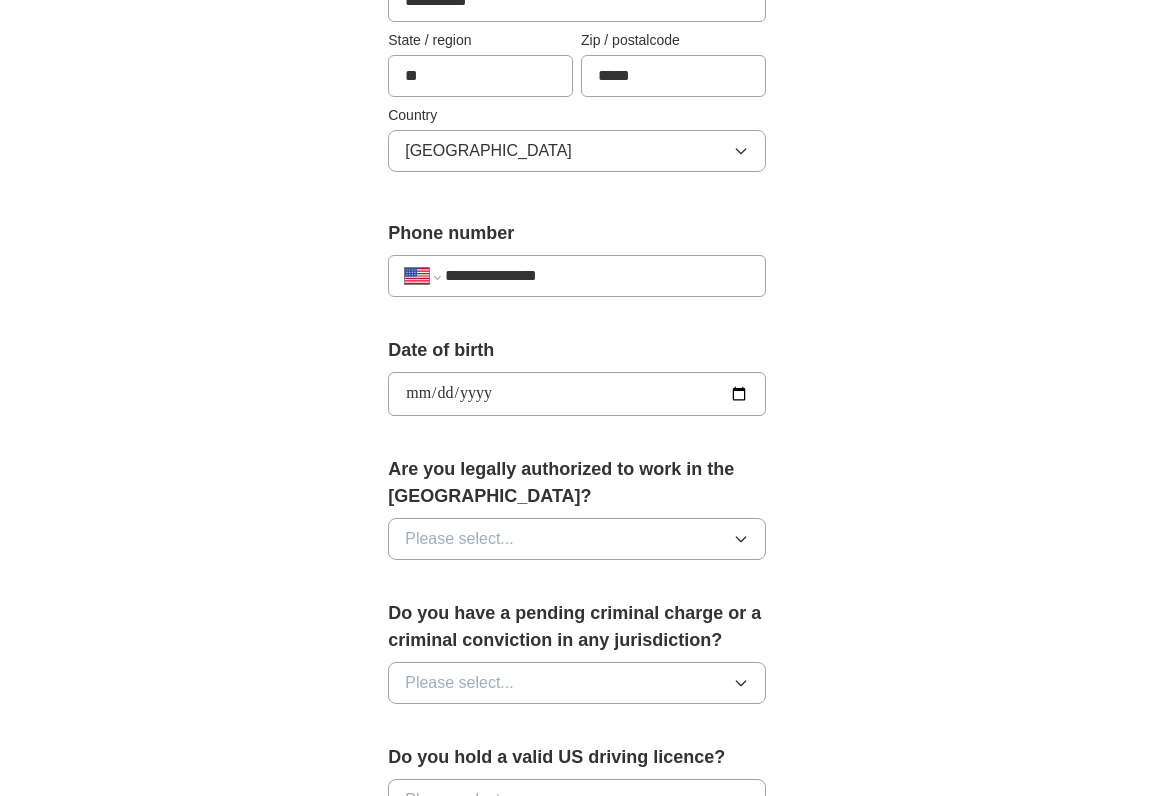 type on "**********" 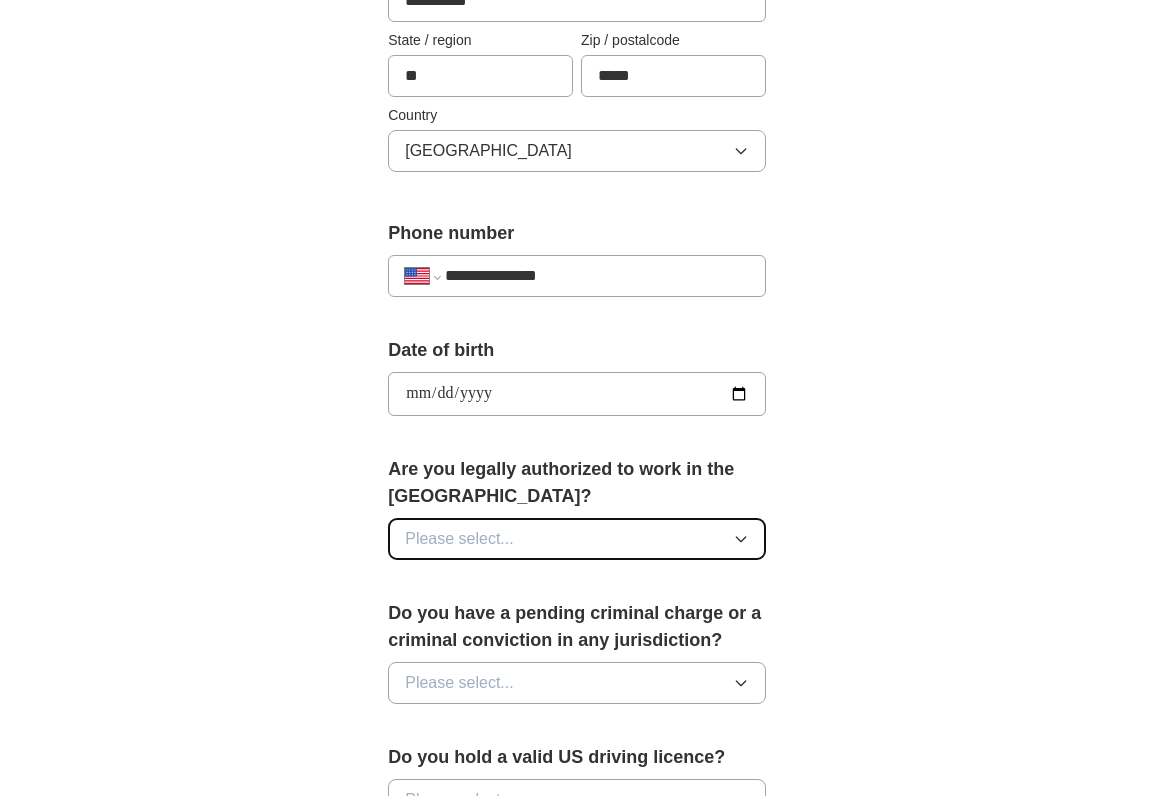 click 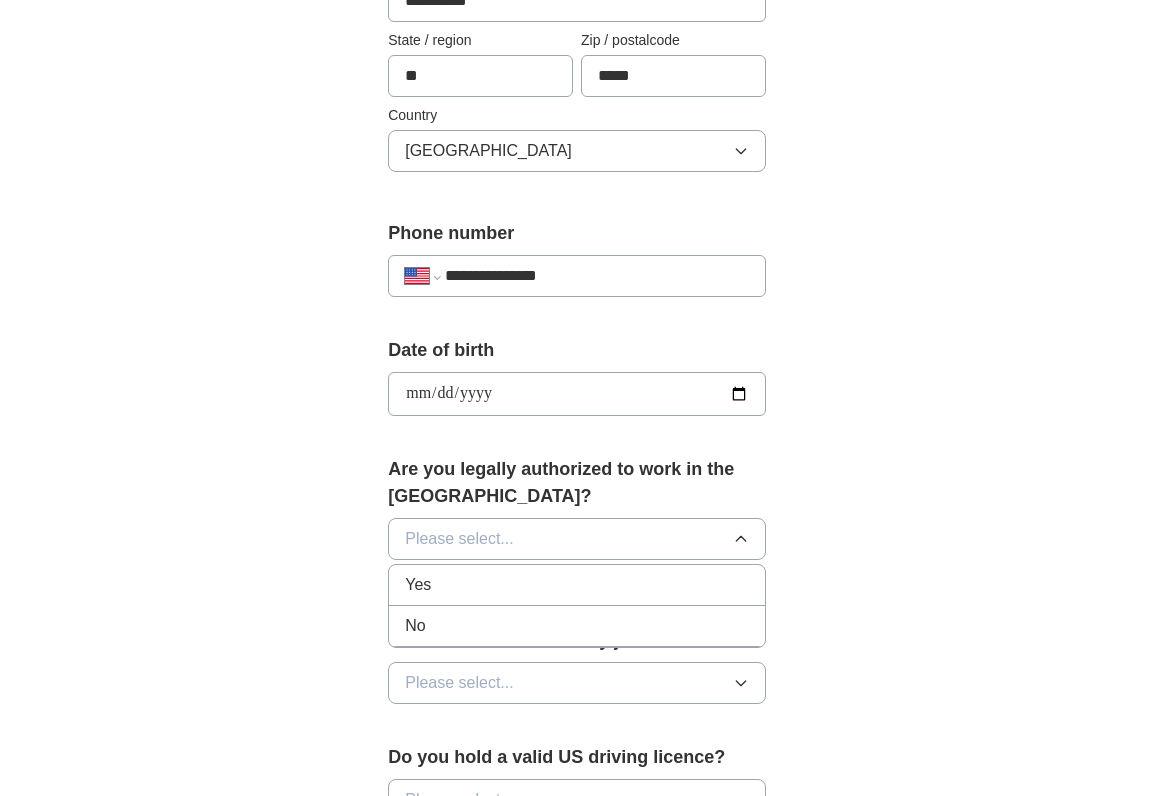 click on "Yes" at bounding box center (577, 585) 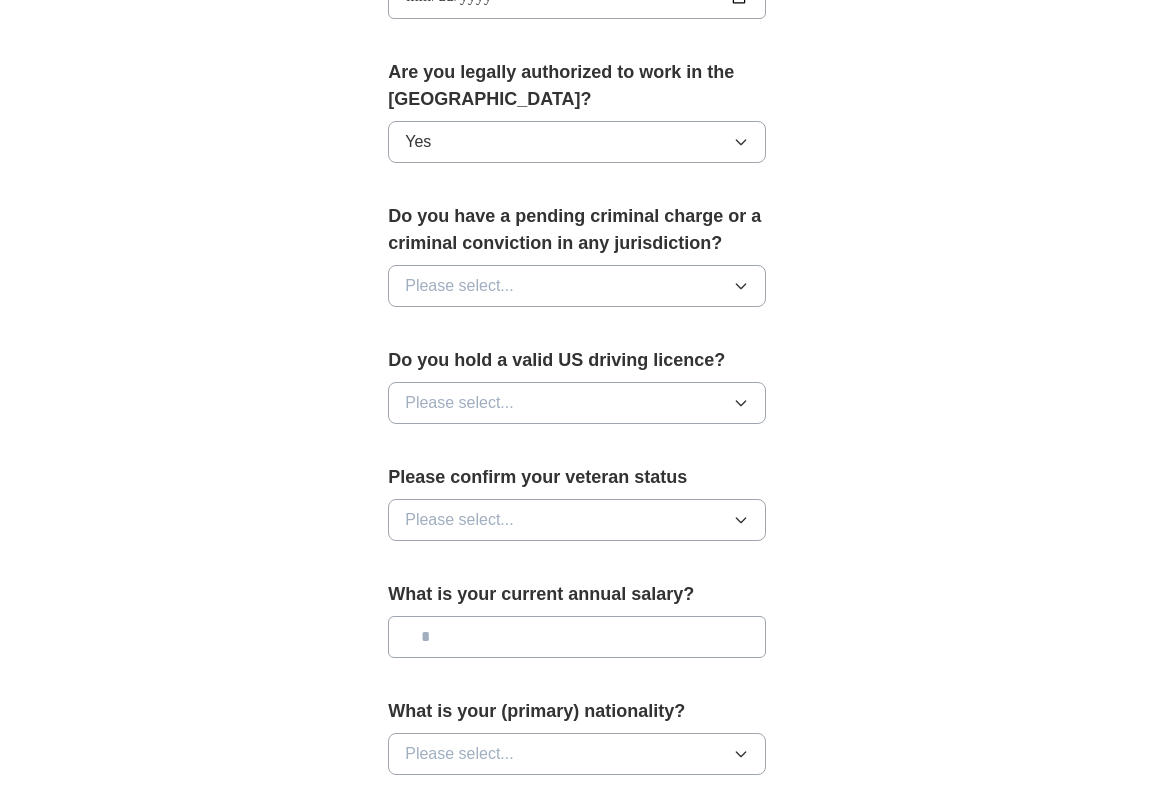scroll, scrollTop: 1034, scrollLeft: 0, axis: vertical 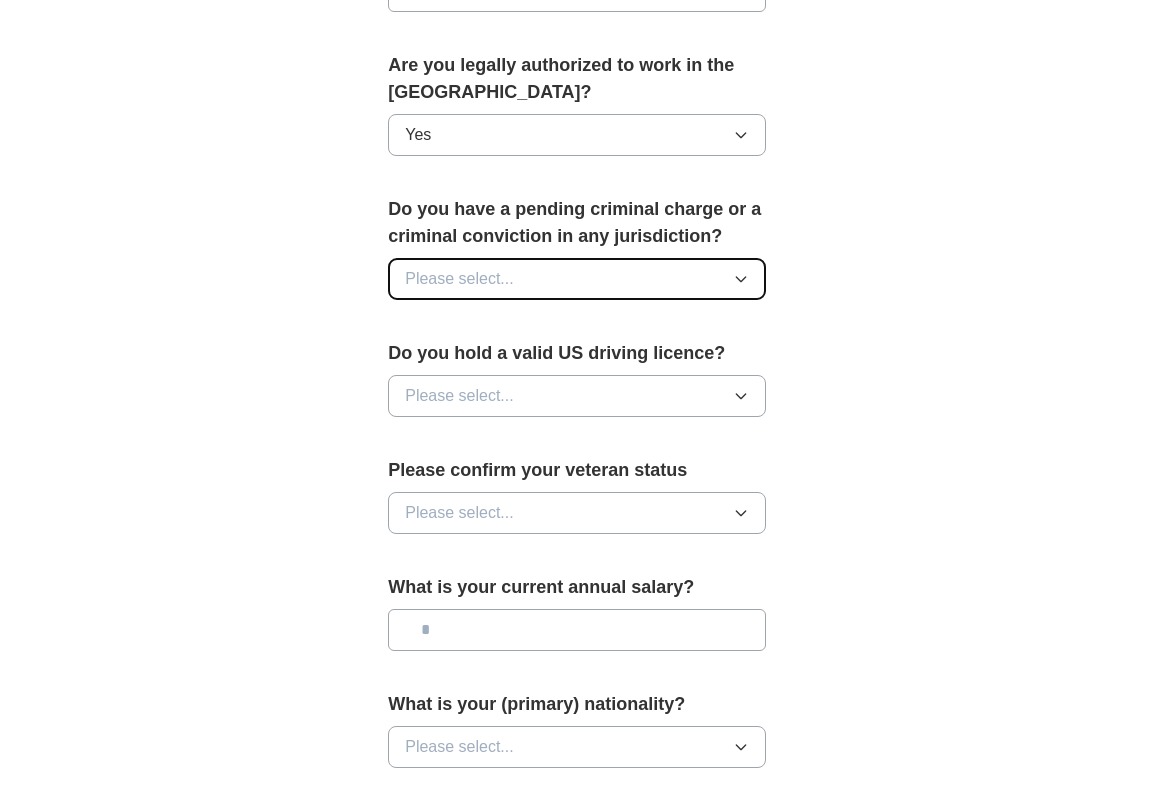 click 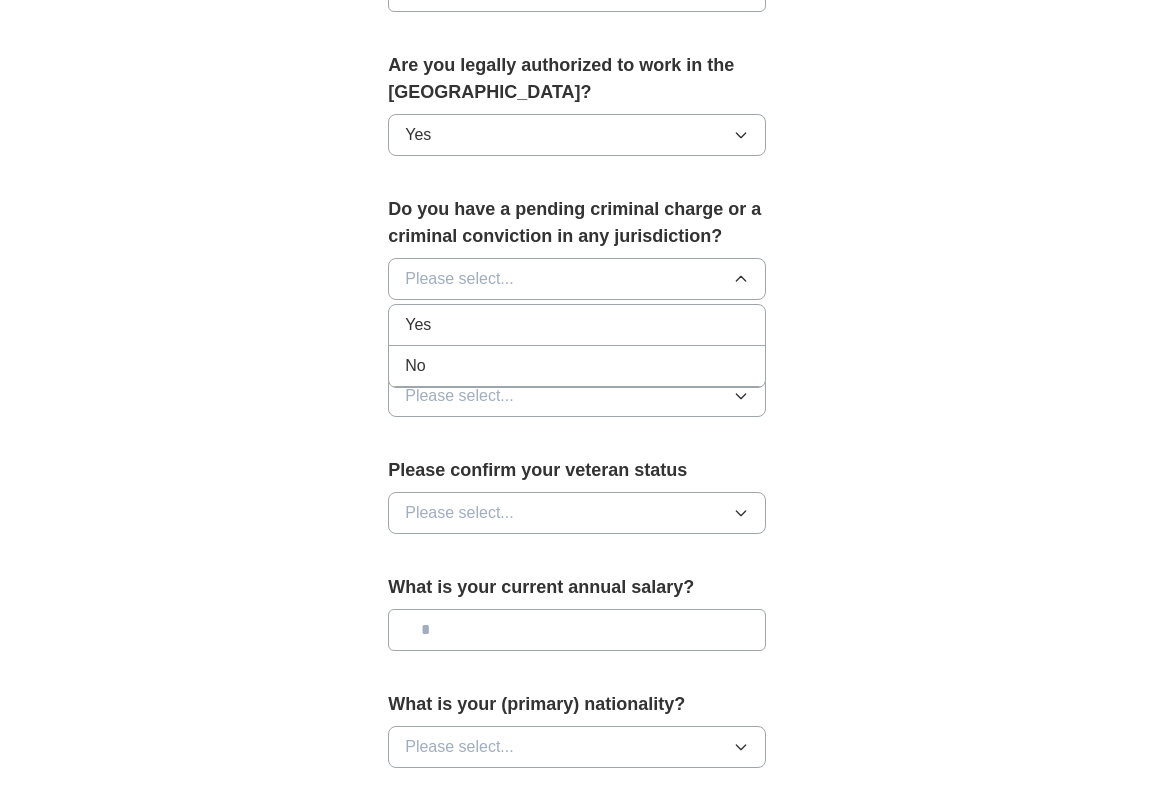 click on "Yes" at bounding box center [577, 325] 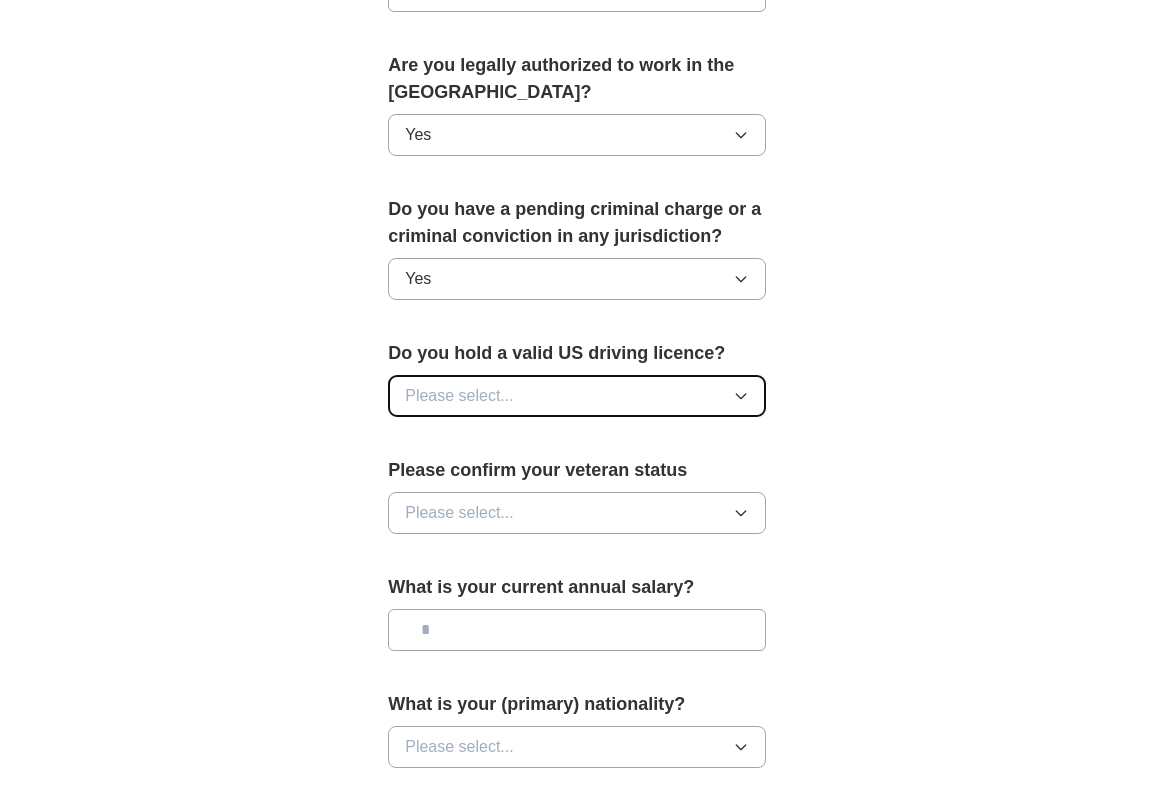 click 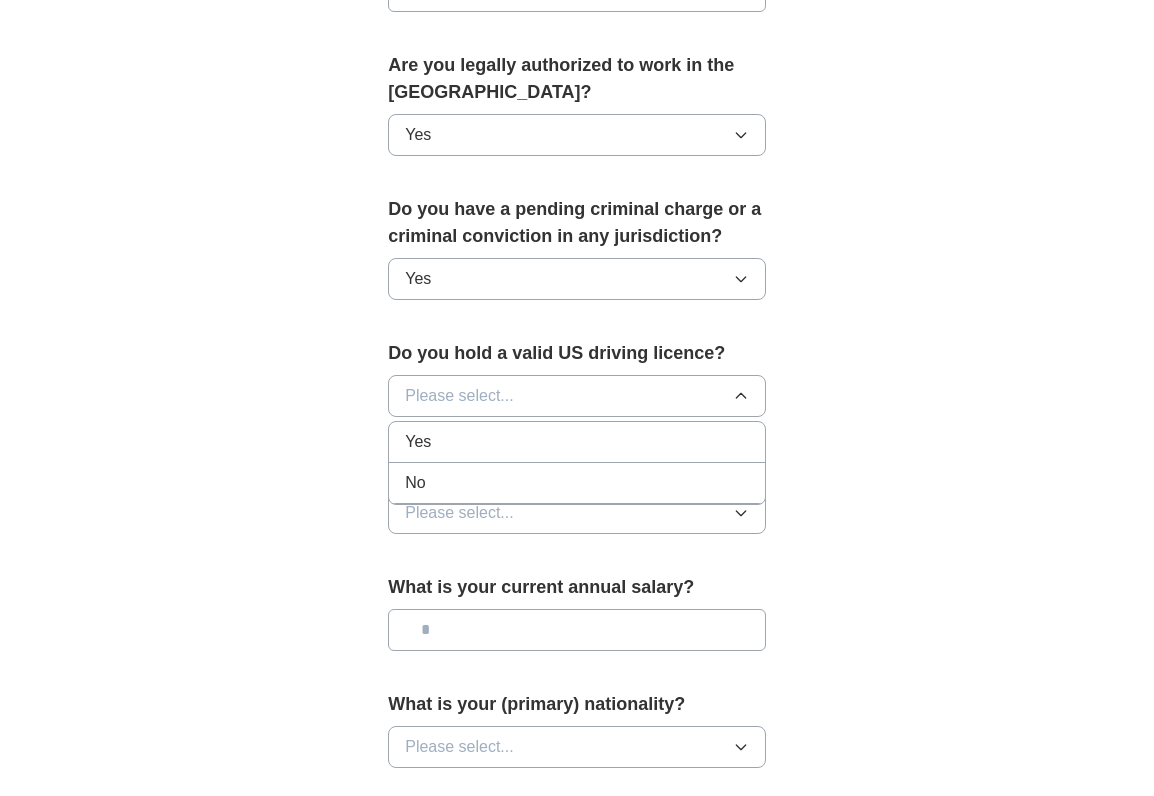 click on "Yes" at bounding box center (577, 442) 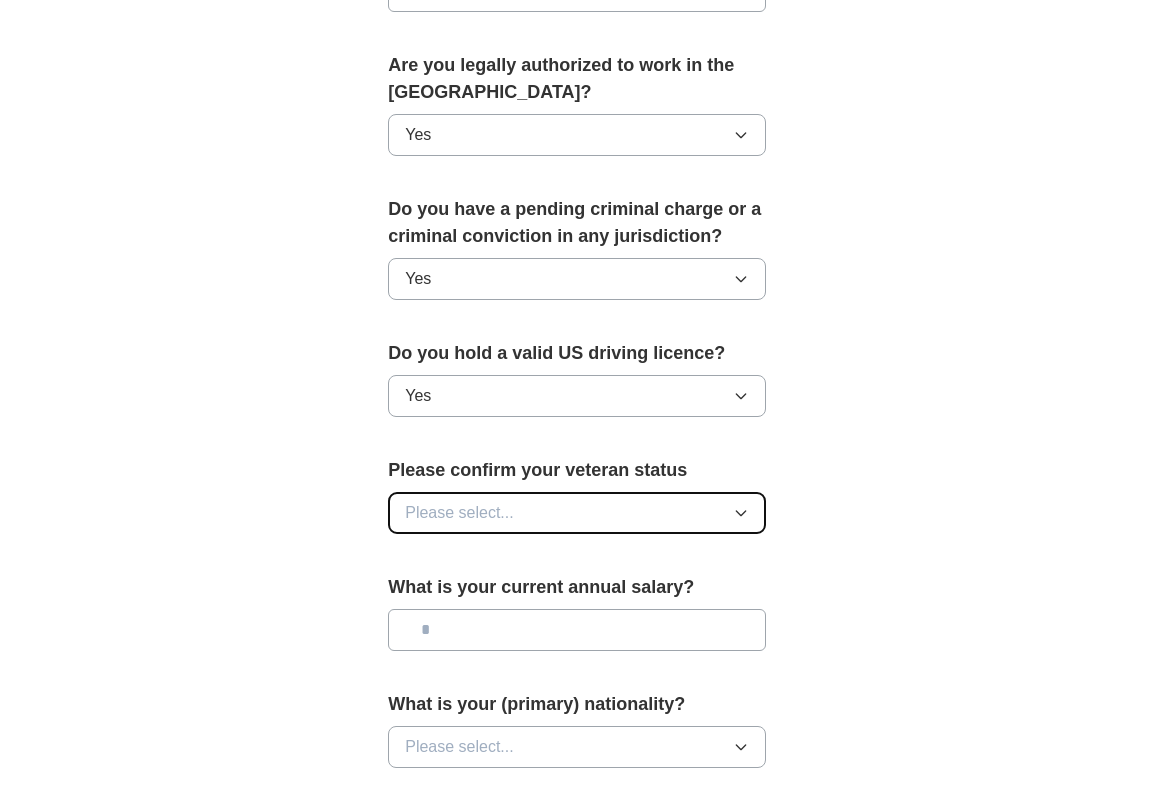 click 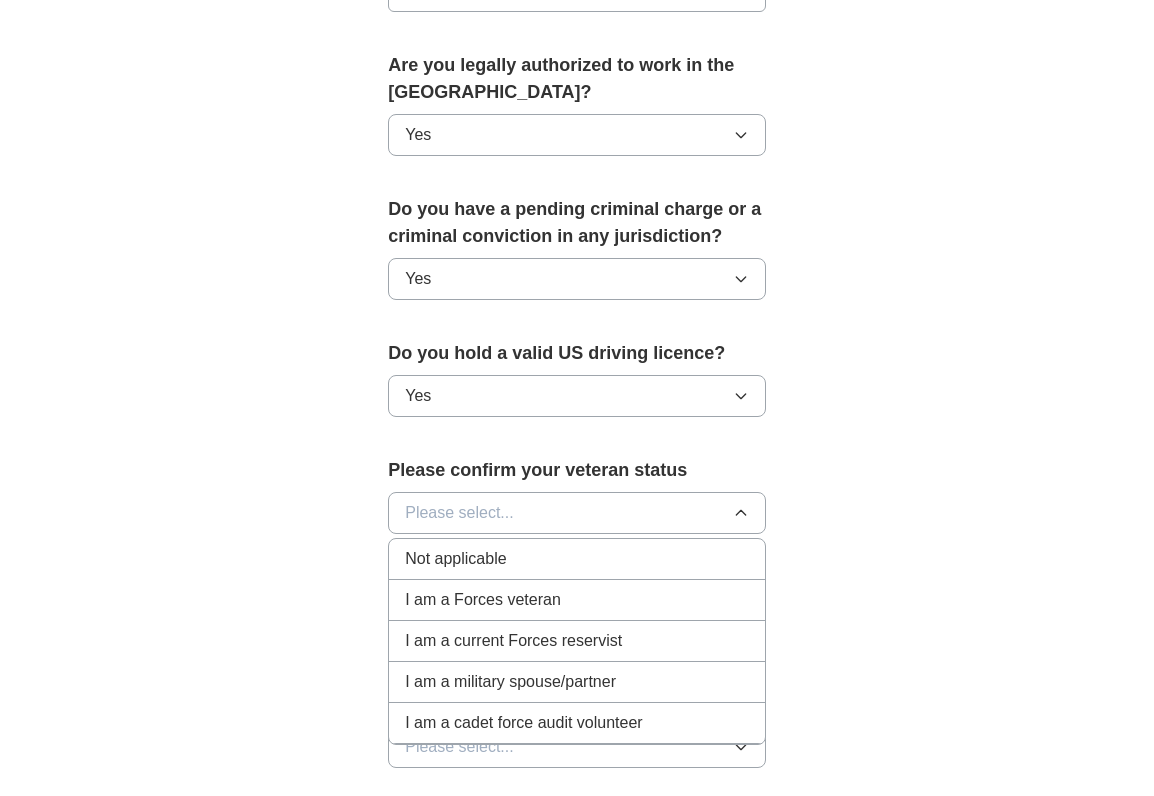 click on "I am a  Forces veteran" at bounding box center (483, 600) 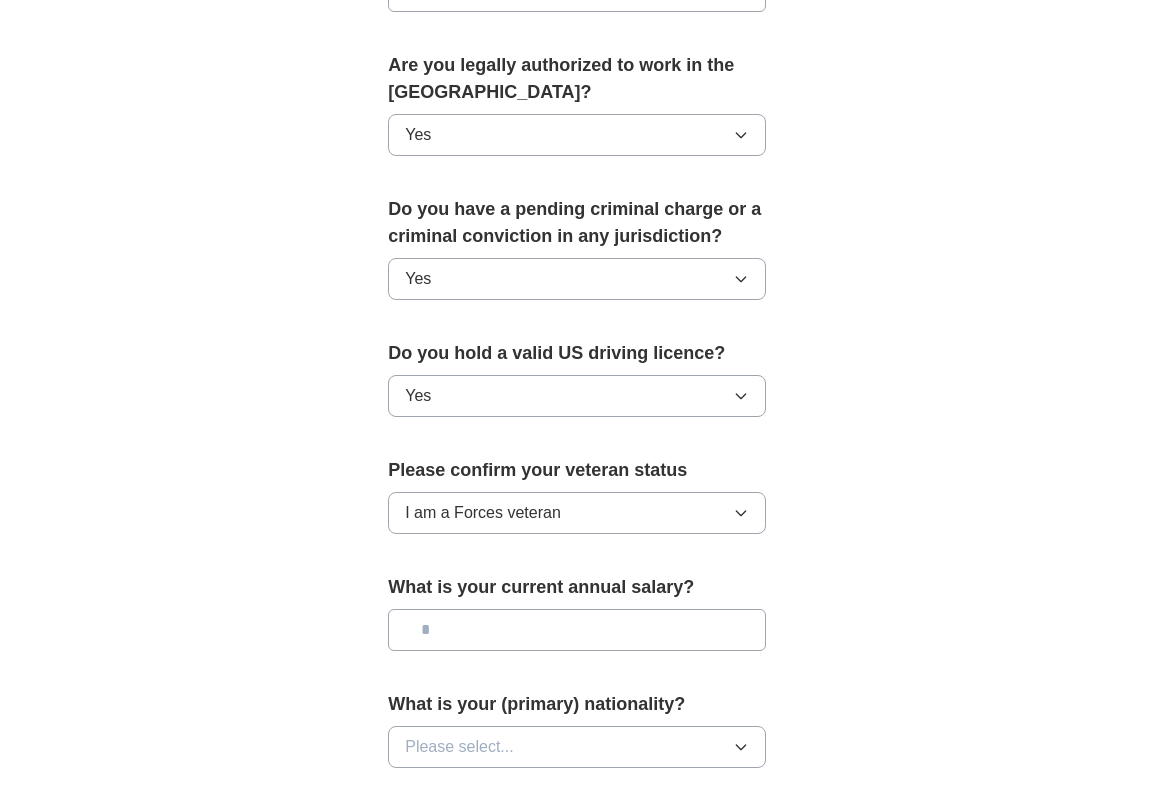 click at bounding box center (577, 630) 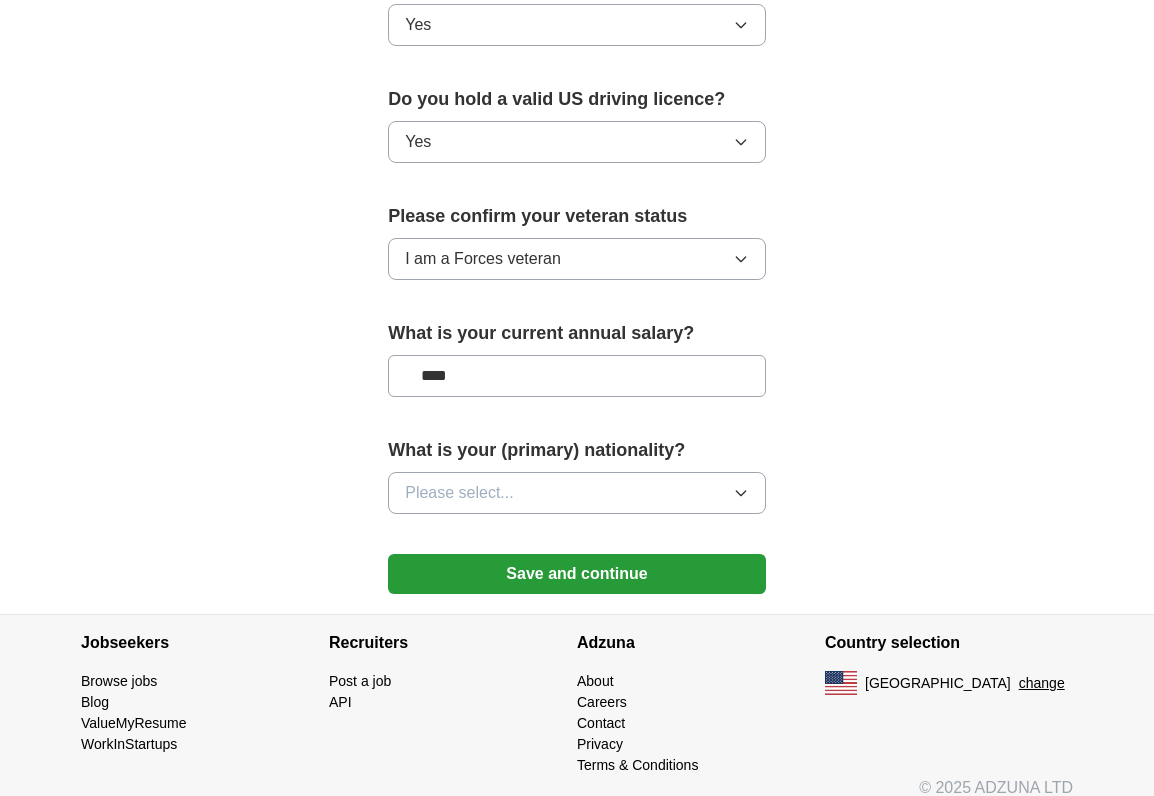 scroll, scrollTop: 1308, scrollLeft: 0, axis: vertical 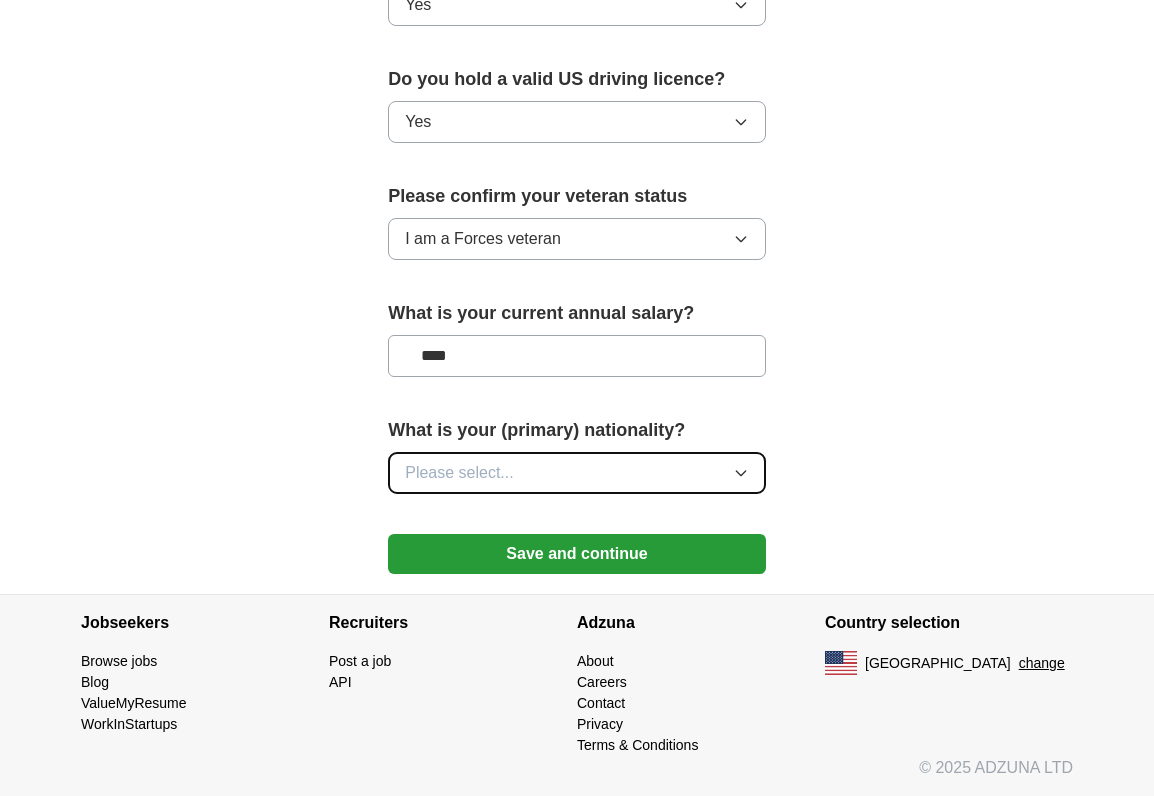 click 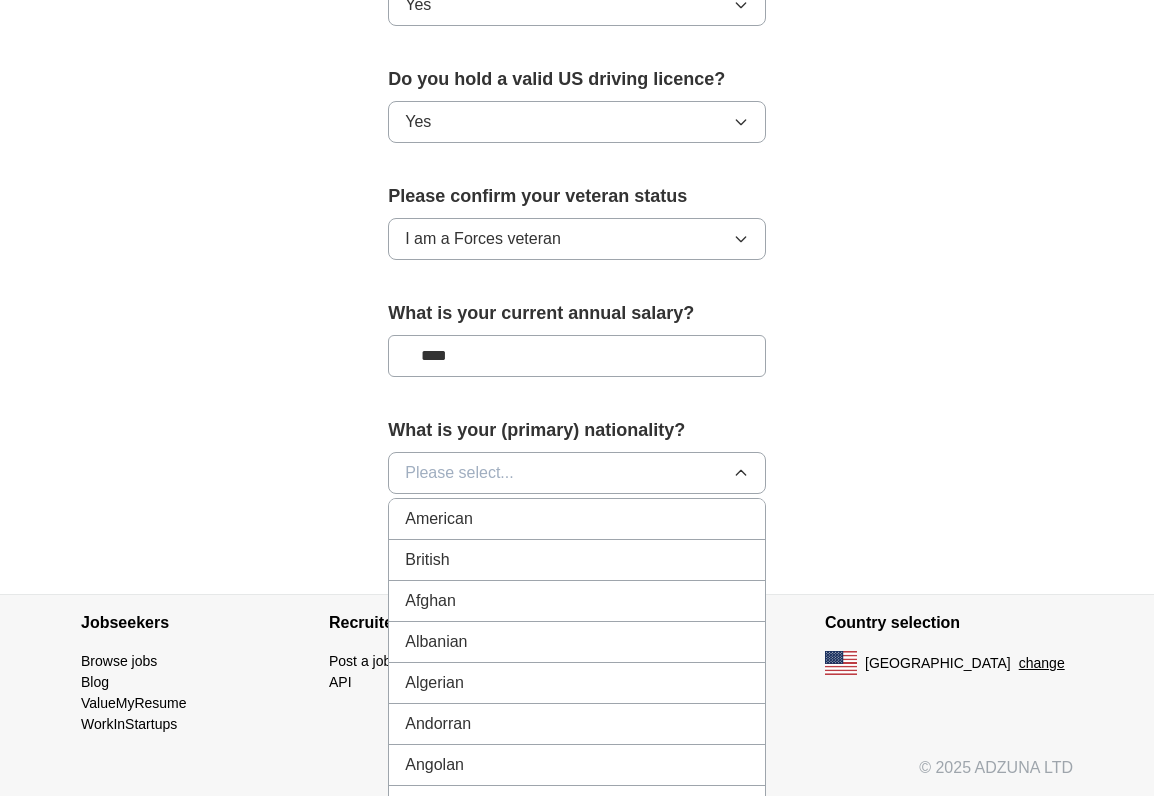 click on "American" at bounding box center (577, 519) 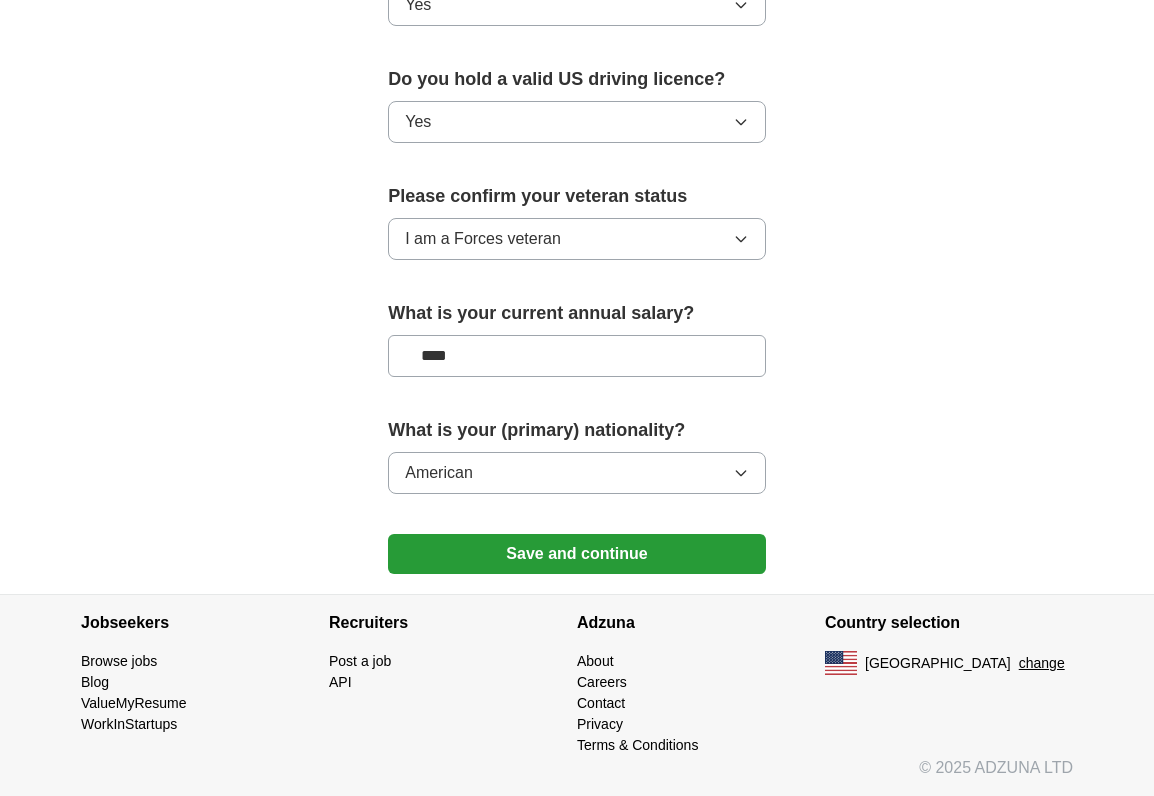 click on "****" at bounding box center (577, 356) 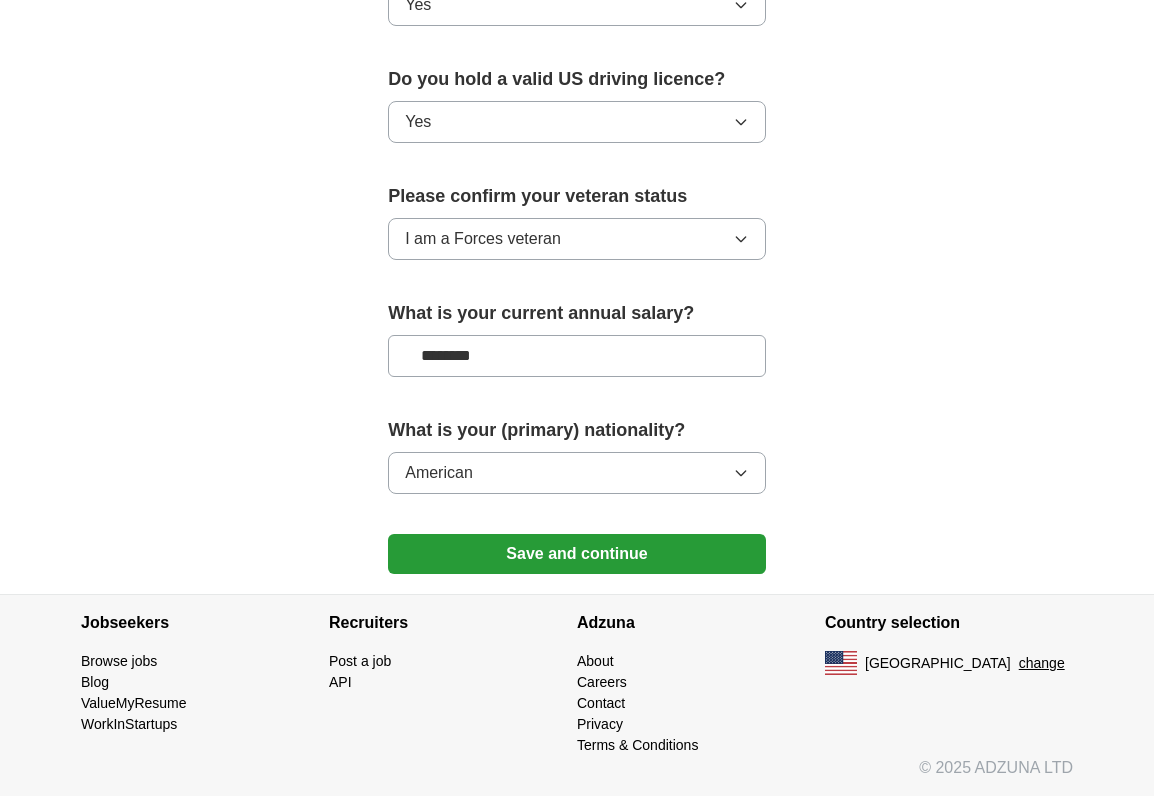 type on "********" 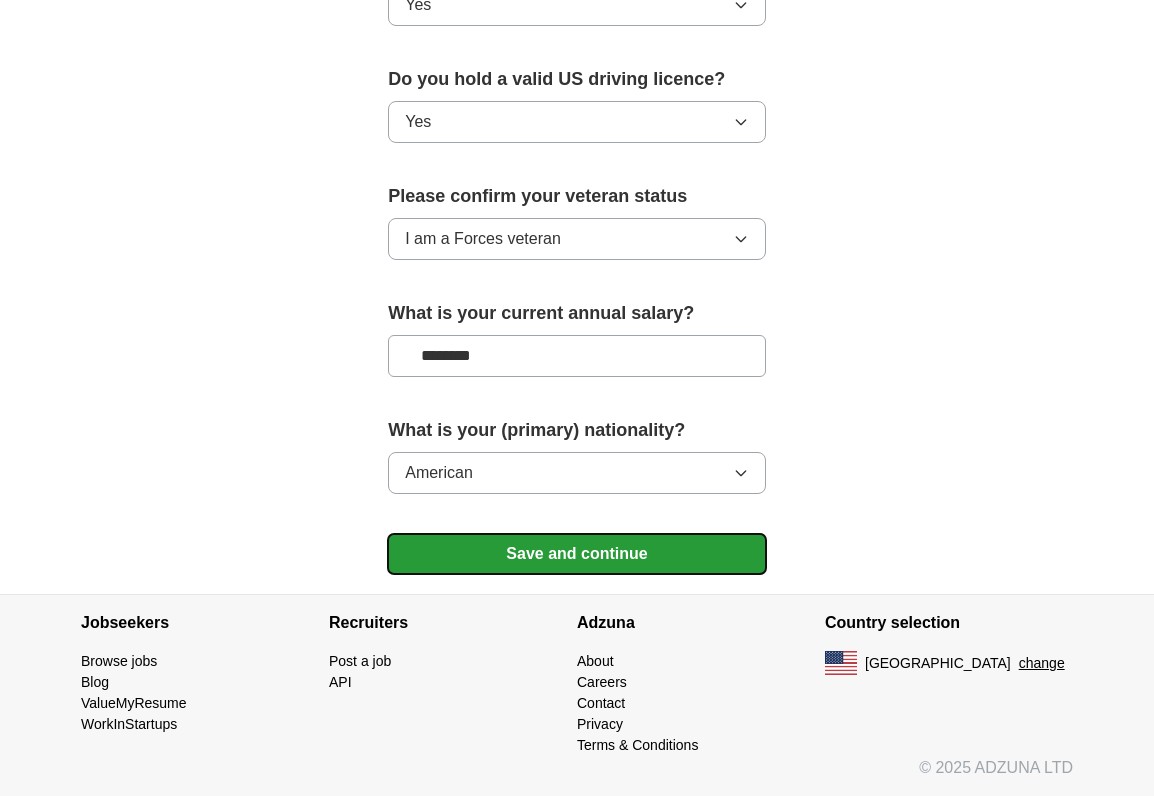 click on "Save and continue" at bounding box center [577, 554] 